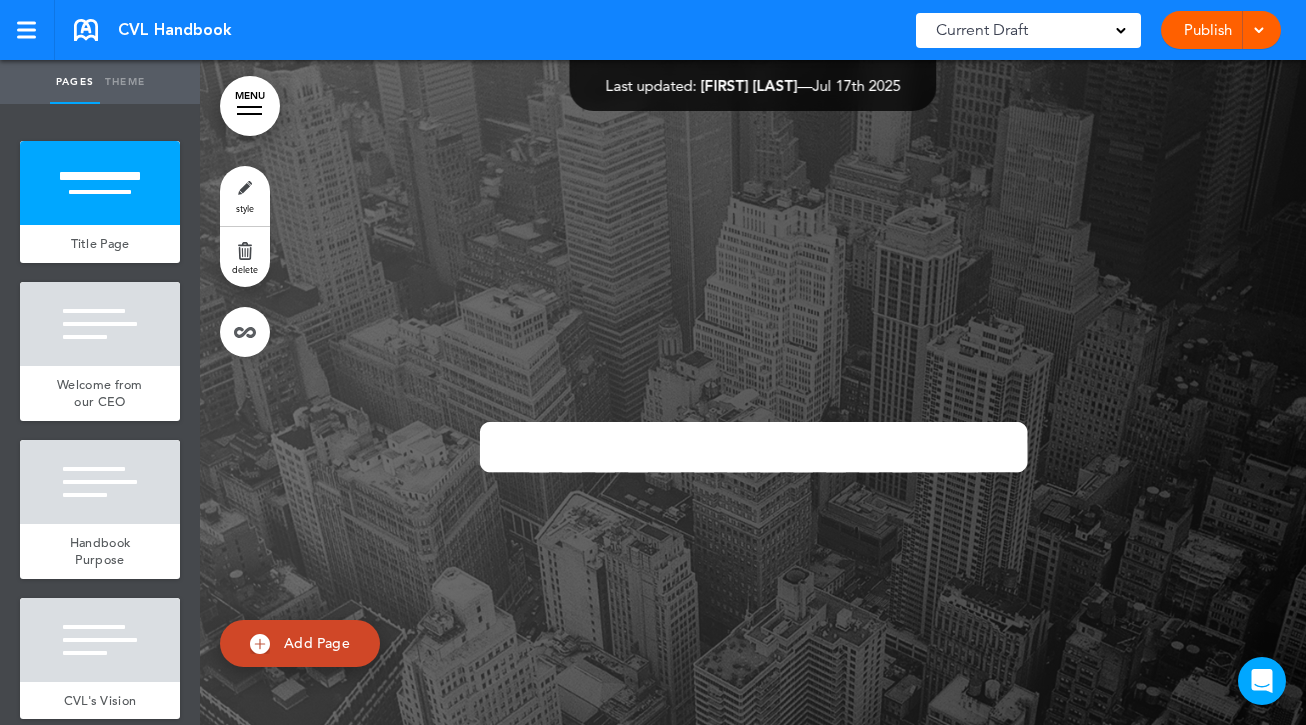scroll, scrollTop: 0, scrollLeft: 0, axis: both 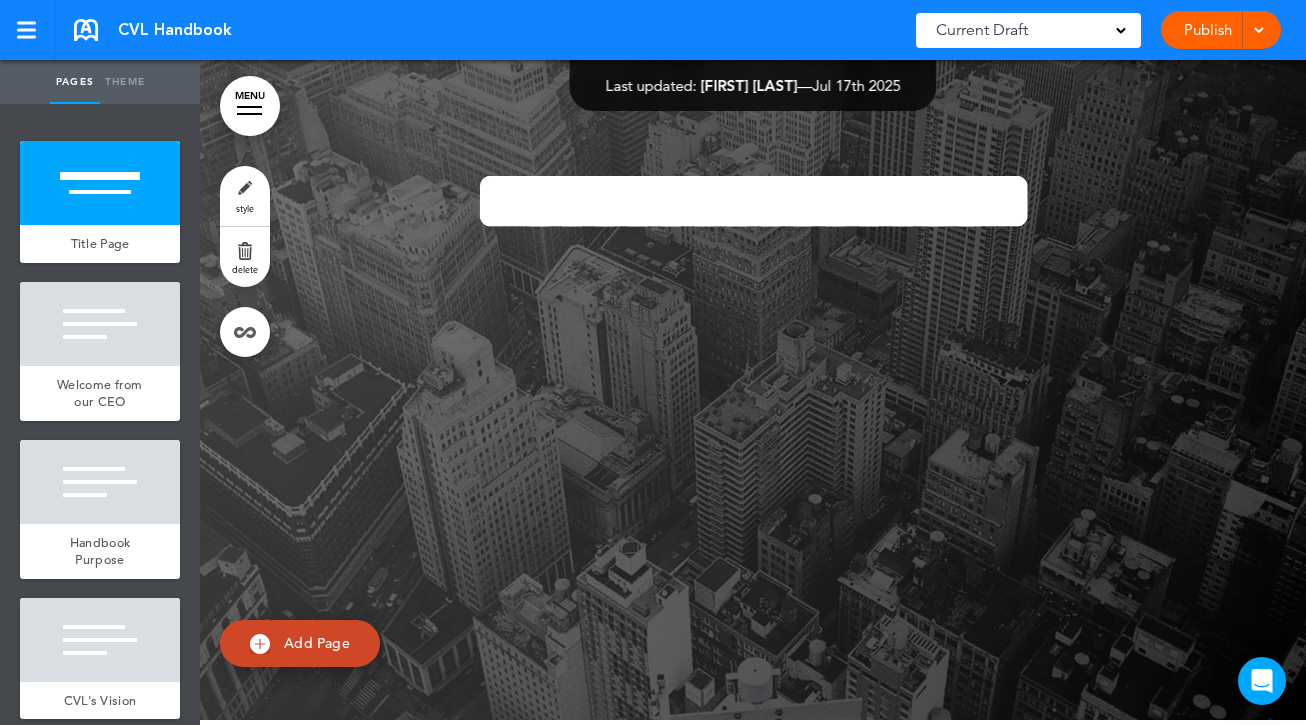 click on "MENU" at bounding box center [250, 106] 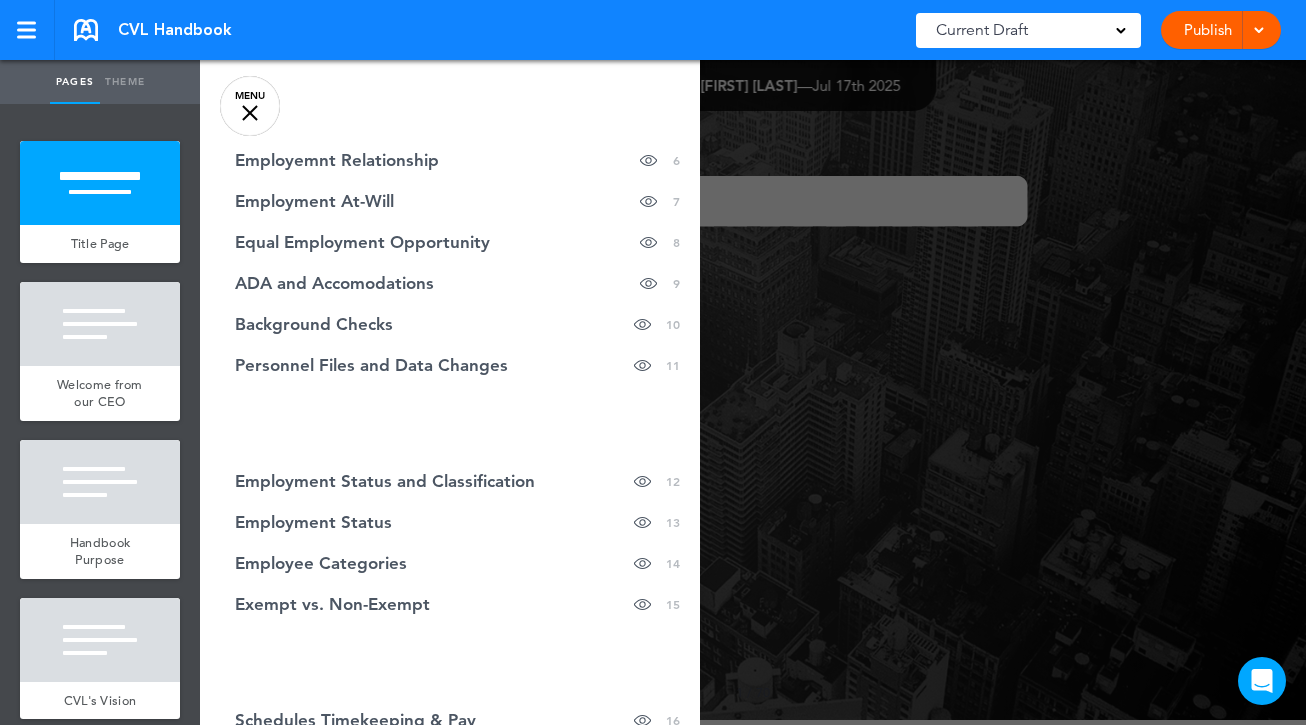 scroll, scrollTop: 305, scrollLeft: 0, axis: vertical 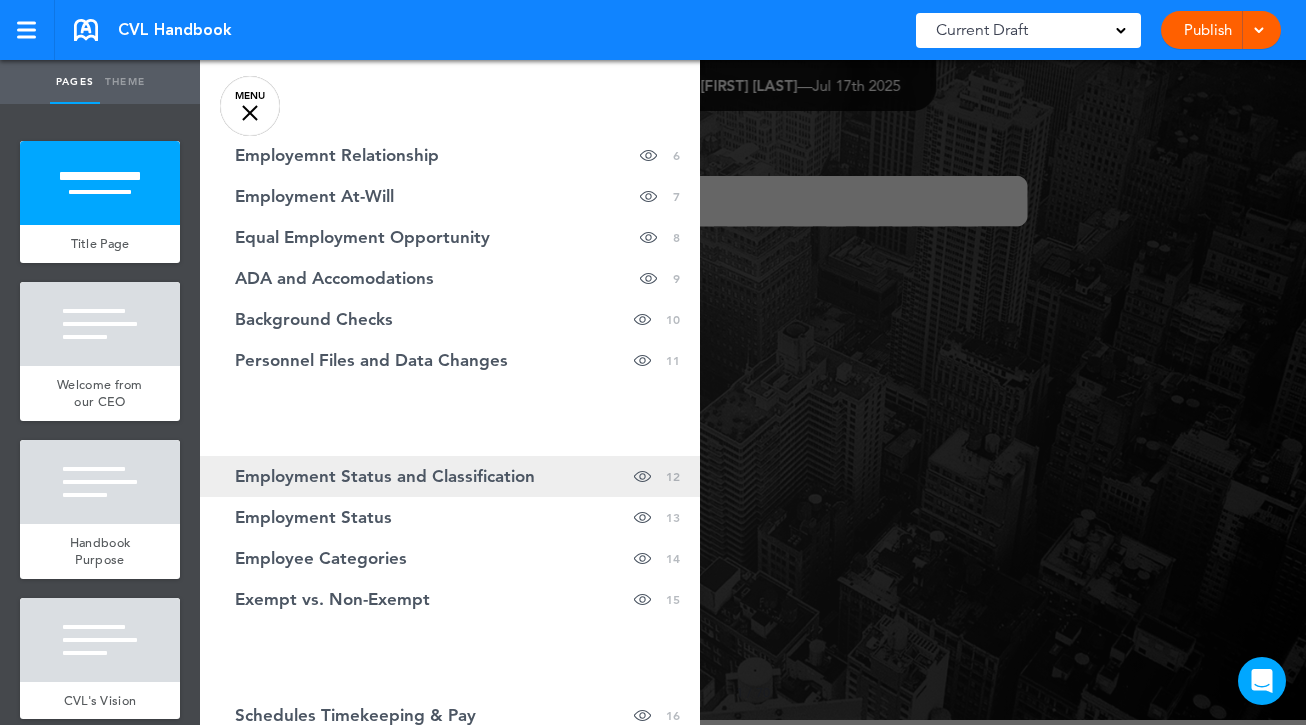 click on "Employment Status and Classification" at bounding box center [385, 476] 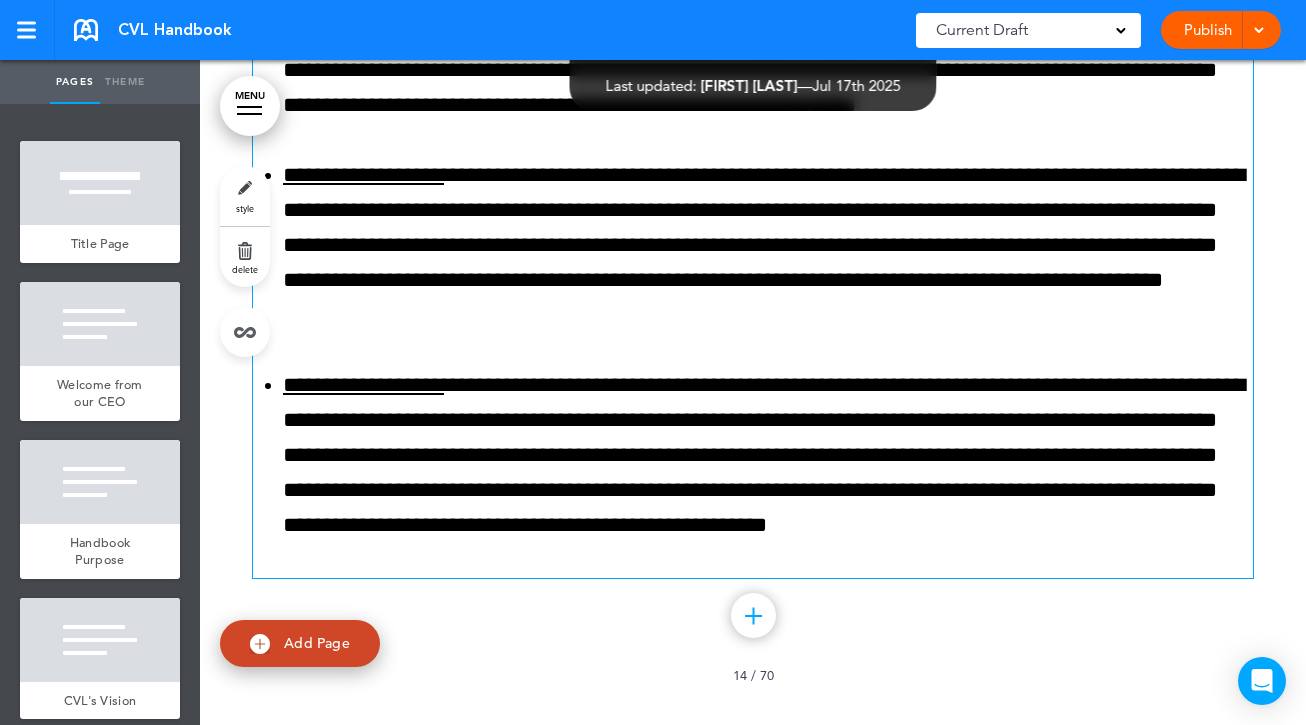 scroll, scrollTop: 13992, scrollLeft: 0, axis: vertical 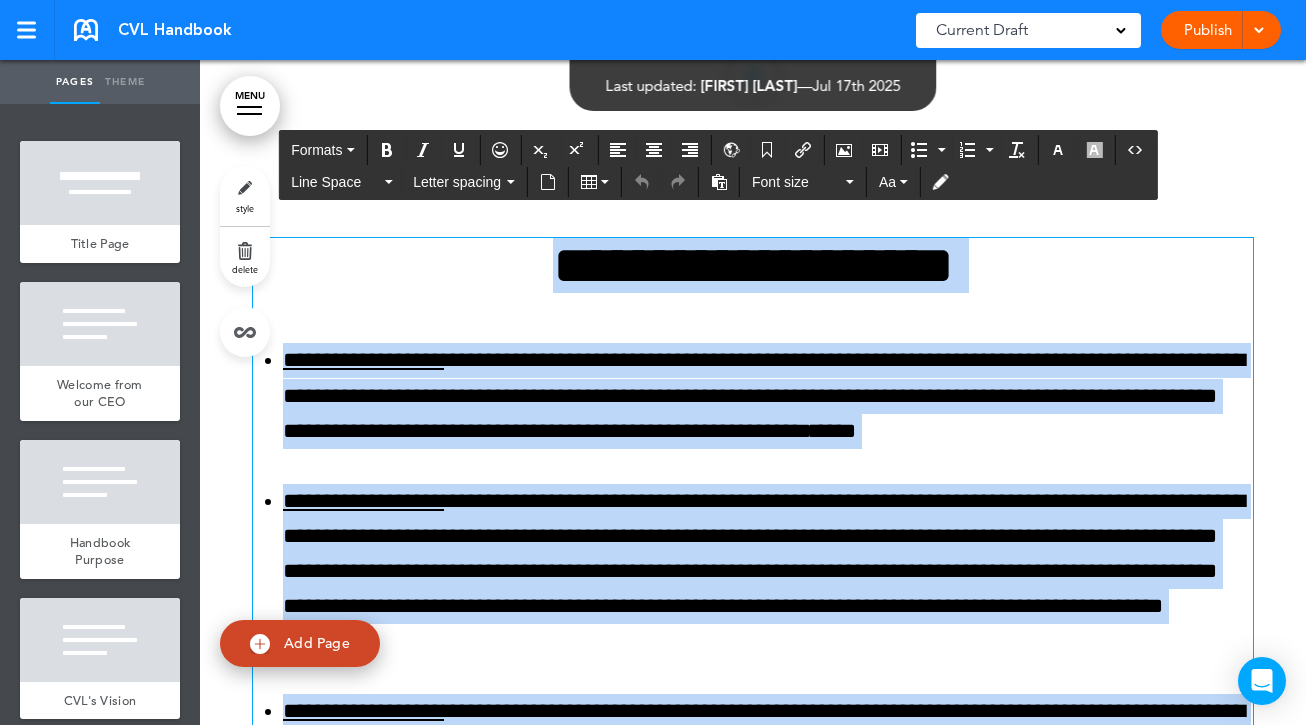 drag, startPoint x: 431, startPoint y: 502, endPoint x: 313, endPoint y: 280, distance: 251.41202 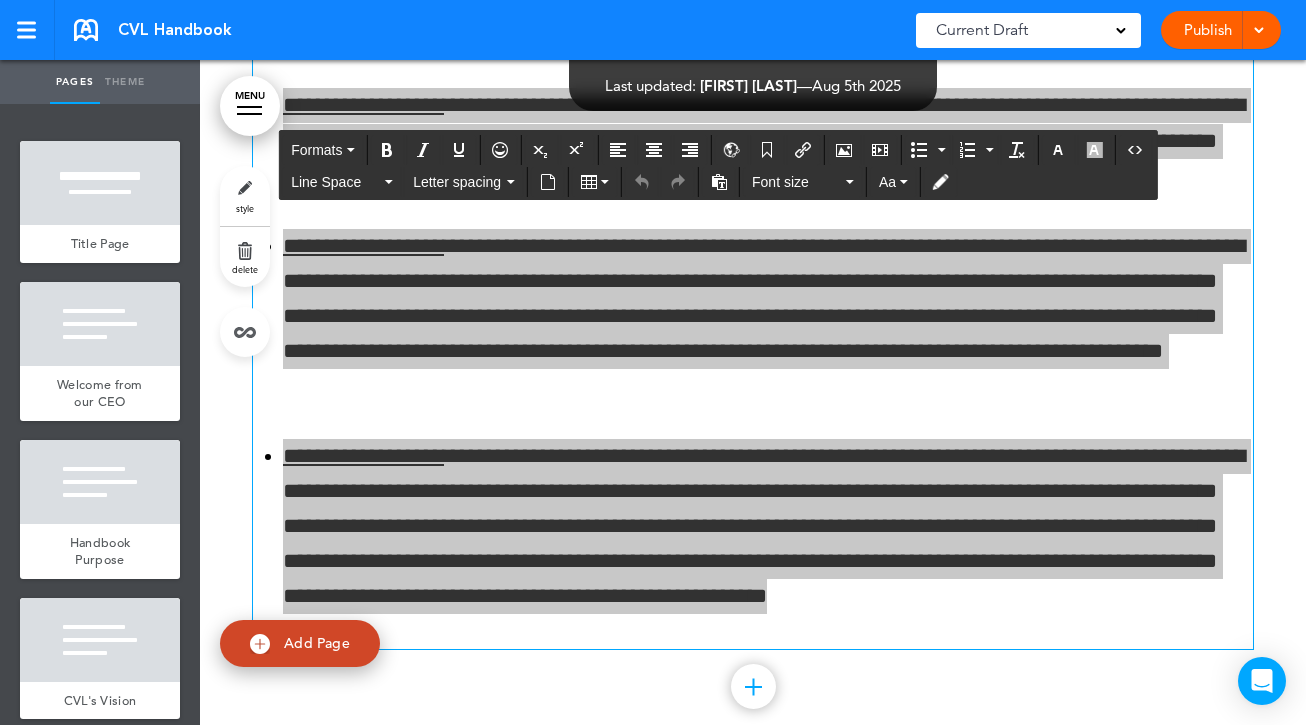 scroll, scrollTop: 13868, scrollLeft: 0, axis: vertical 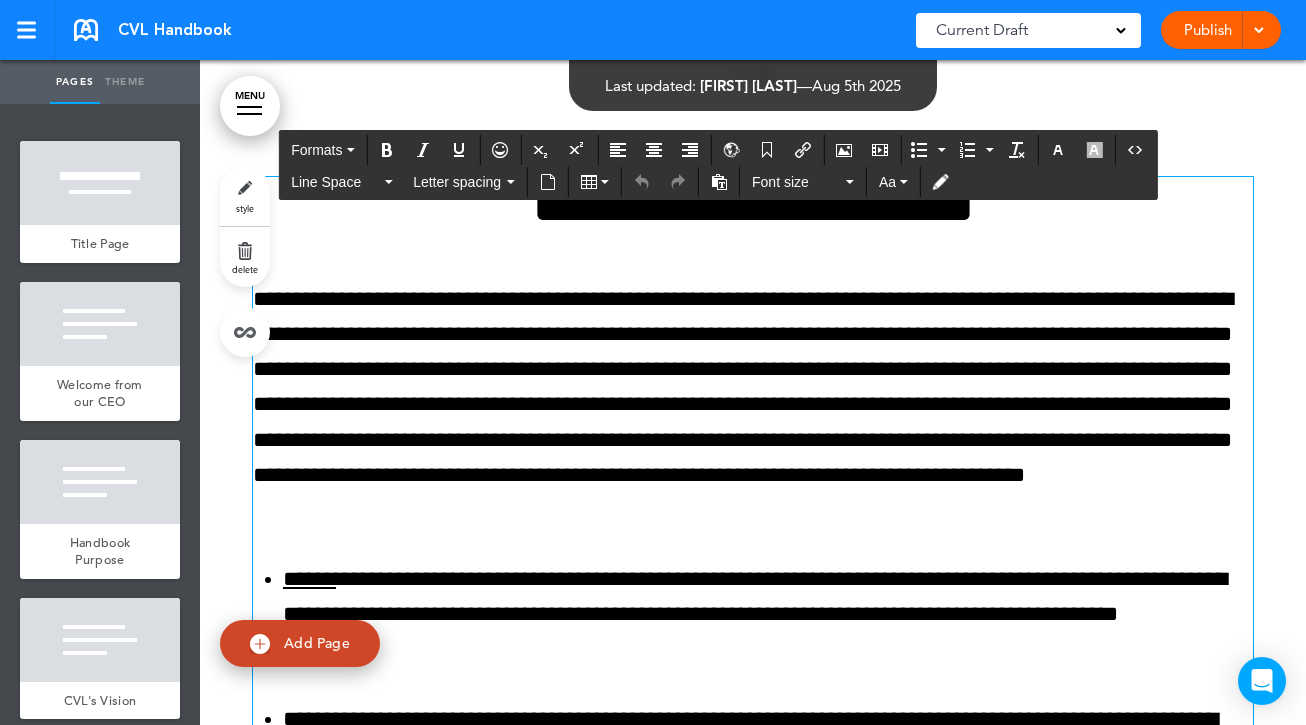 click on "**********" at bounding box center (753, 404) 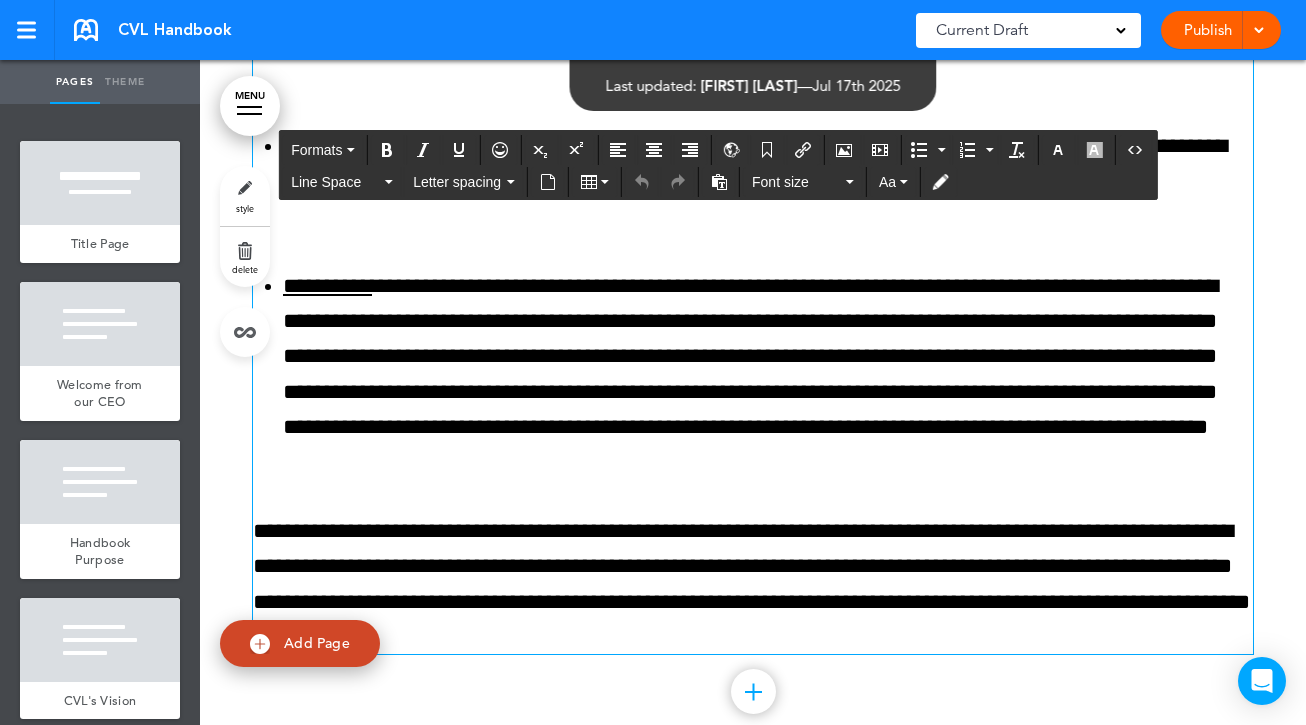 scroll, scrollTop: 14986, scrollLeft: 0, axis: vertical 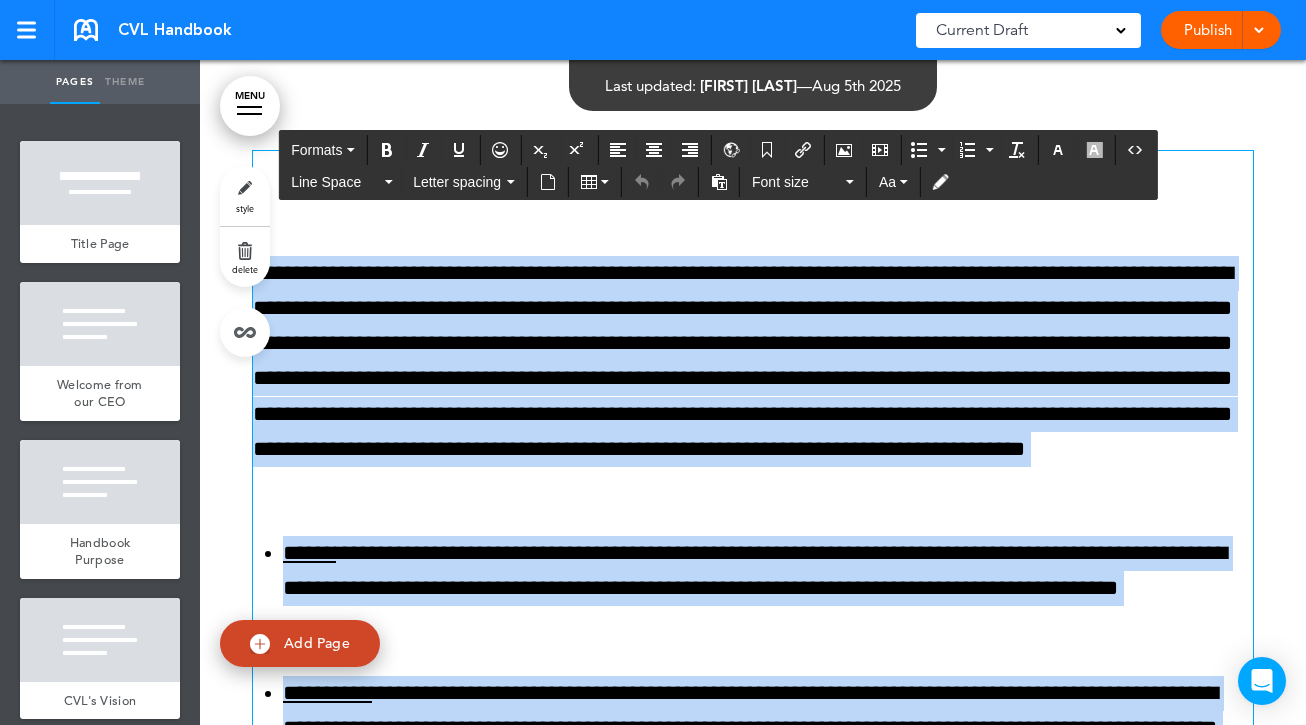 drag, startPoint x: 635, startPoint y: 626, endPoint x: 243, endPoint y: 258, distance: 537.66907 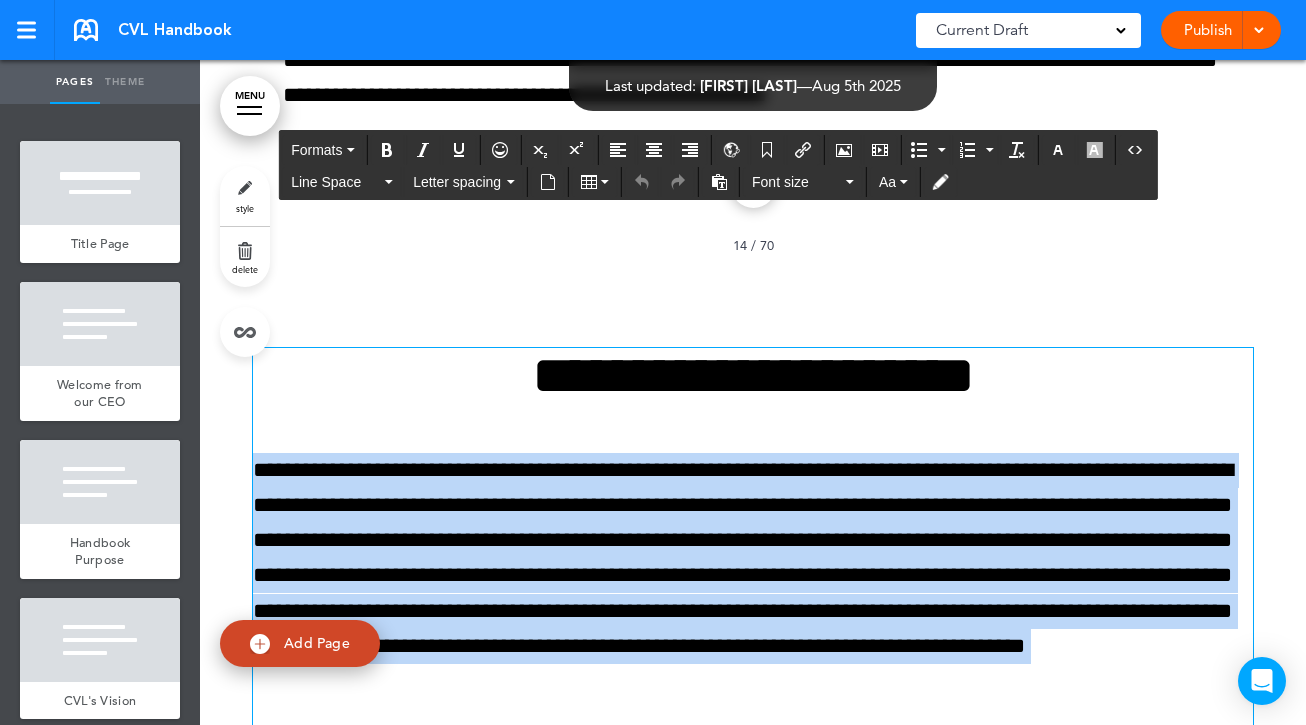 scroll, scrollTop: 14366, scrollLeft: 0, axis: vertical 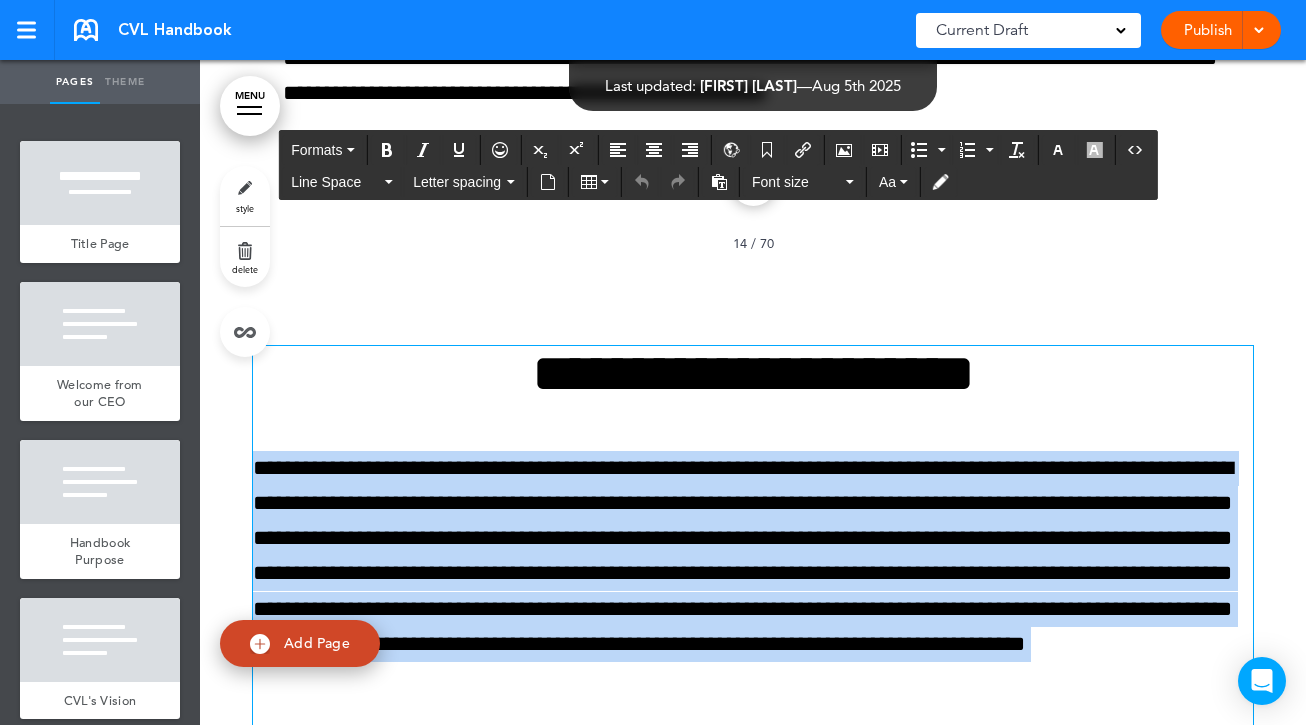 copy on "**********" 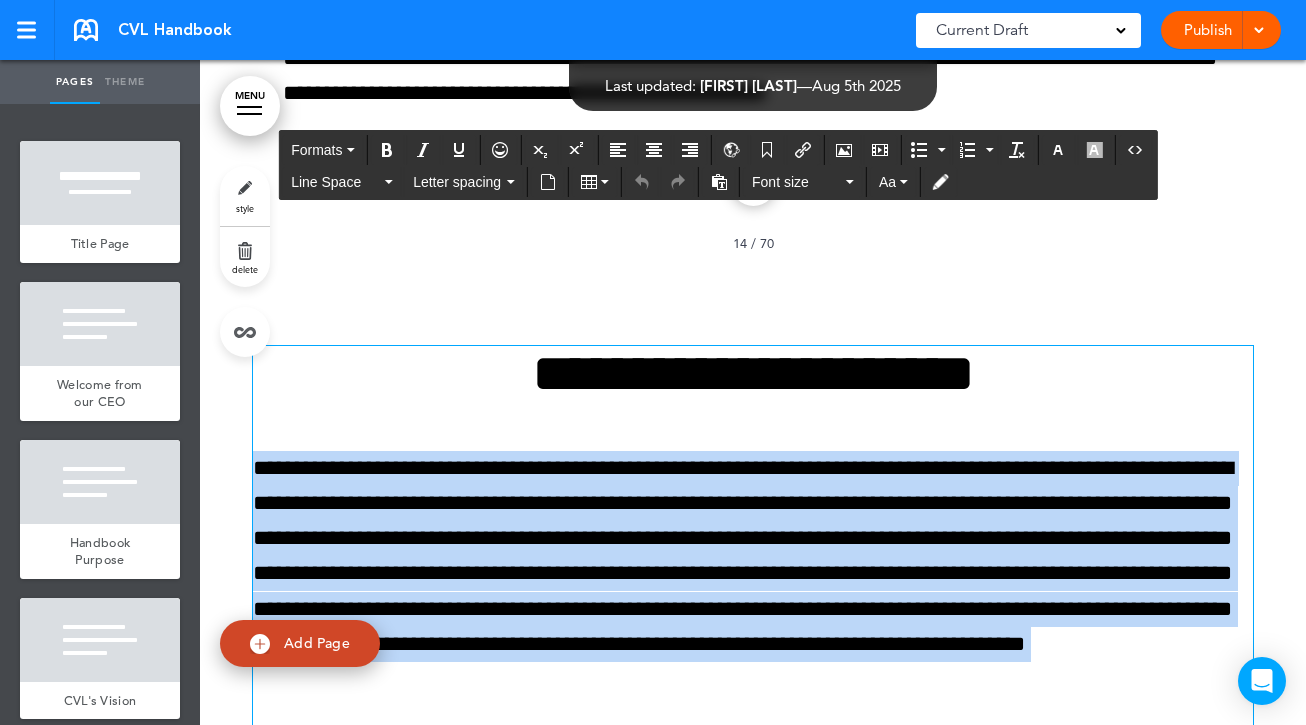 click on "**********" at bounding box center [753, 573] 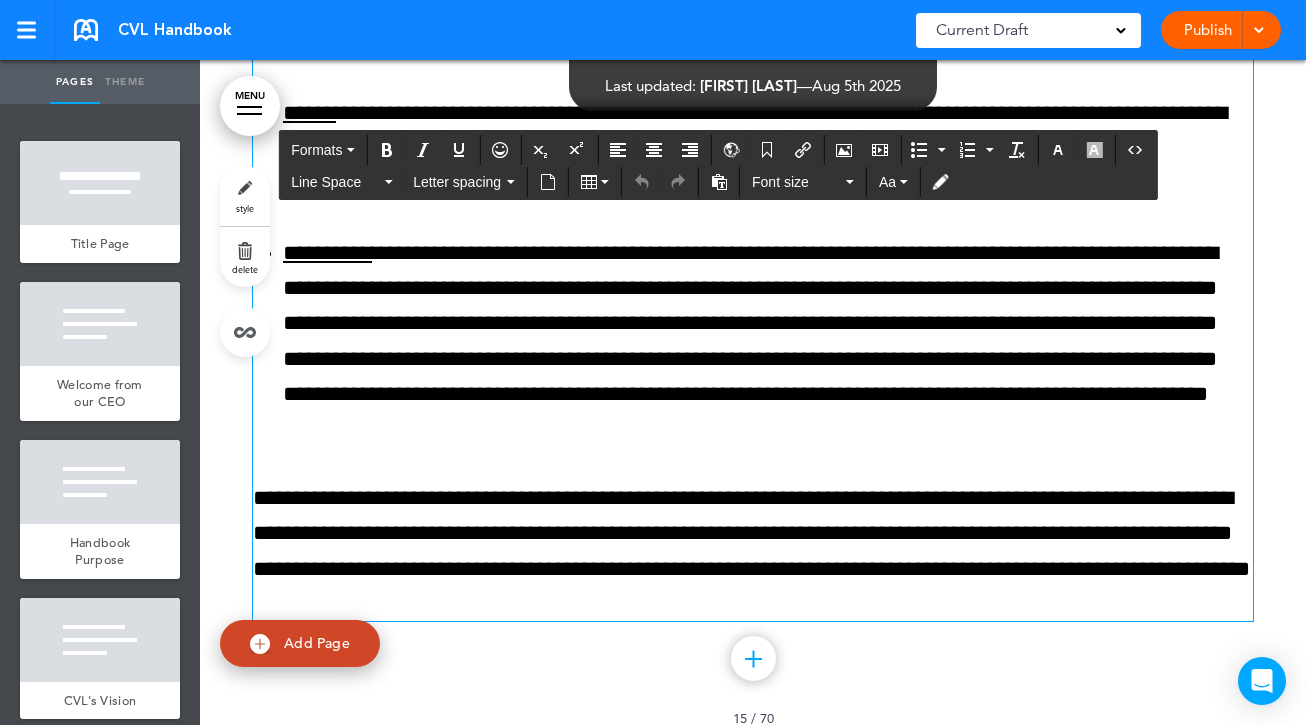 scroll, scrollTop: 15096, scrollLeft: 0, axis: vertical 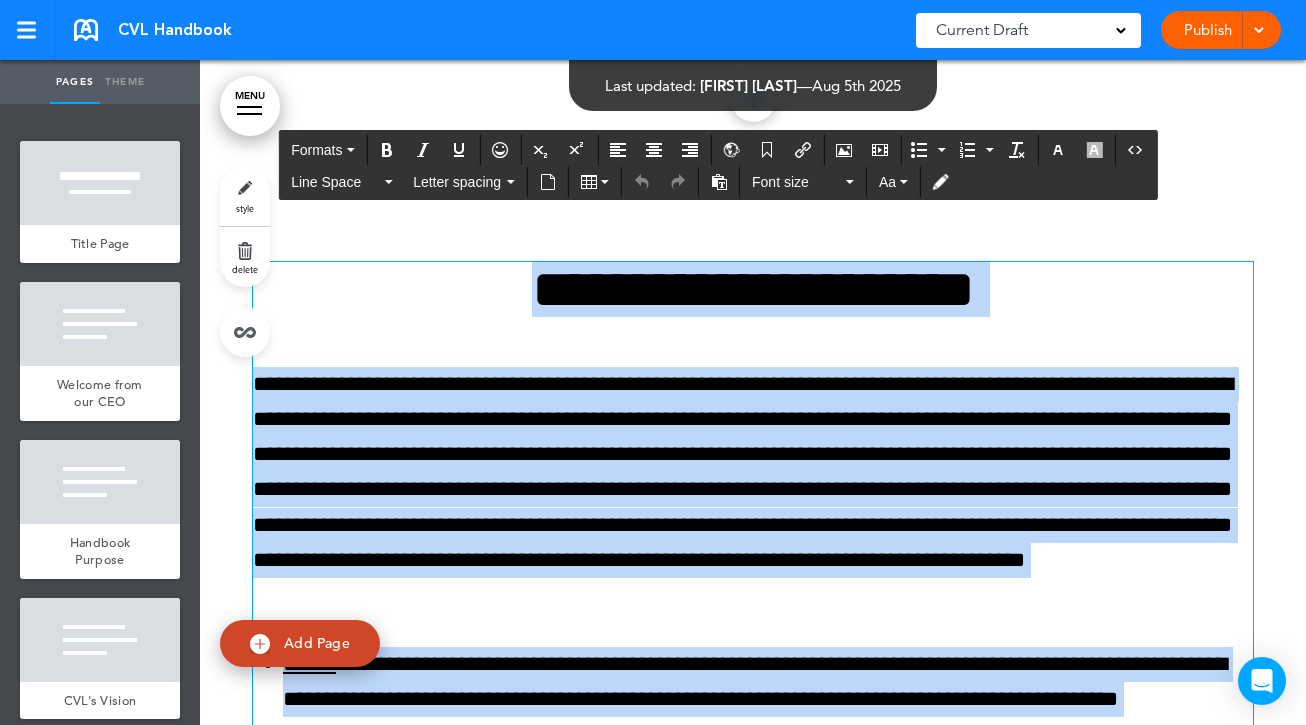 copy on "**********" 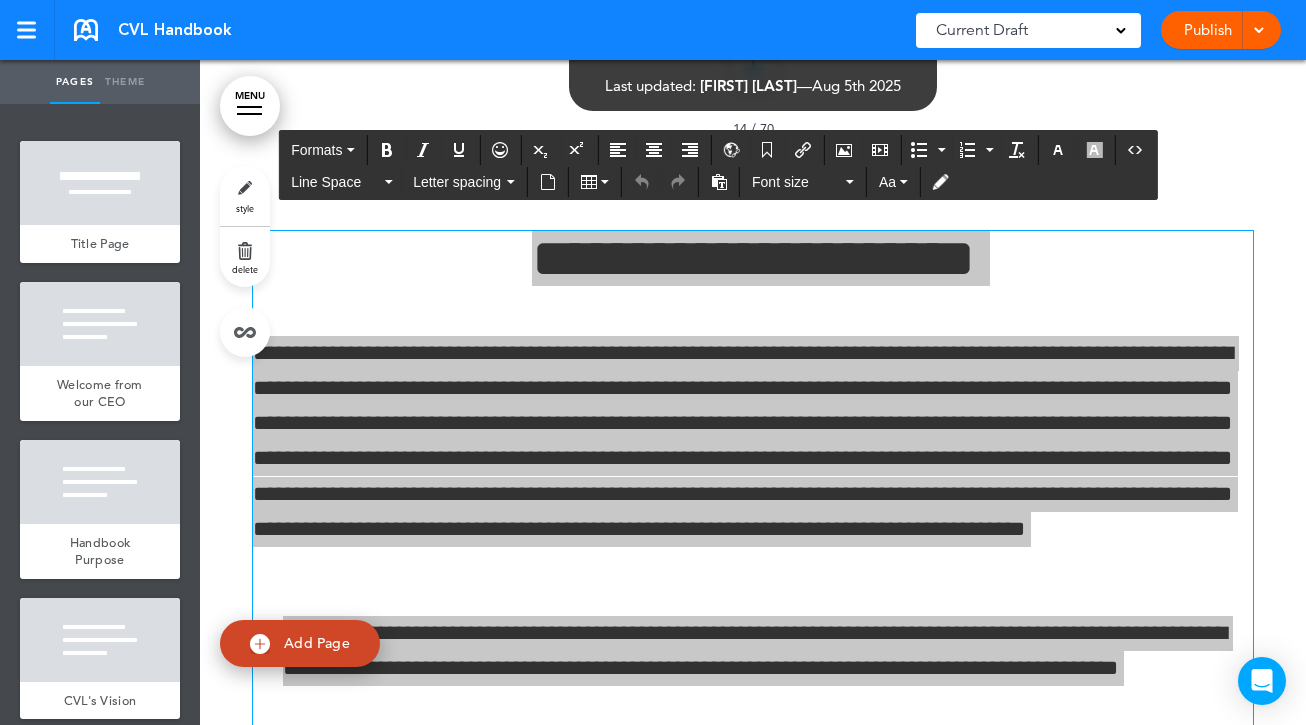 scroll, scrollTop: 14483, scrollLeft: 0, axis: vertical 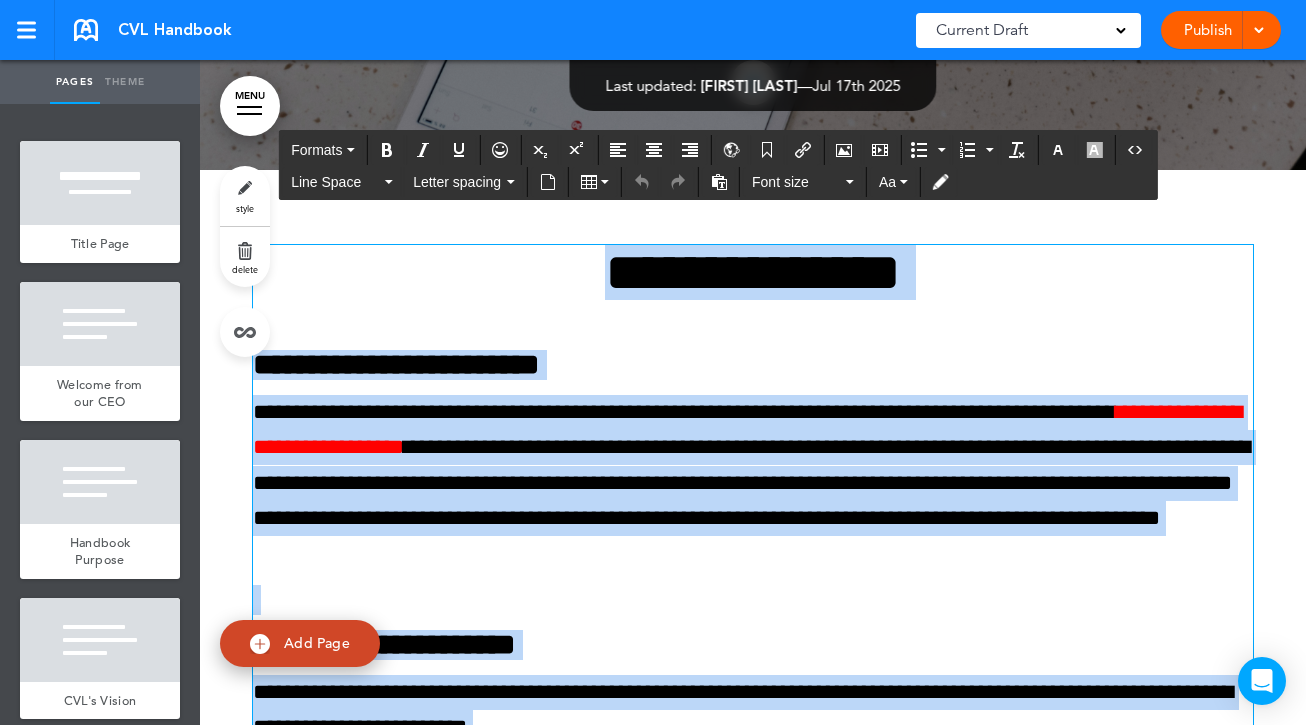 copy on "**********" 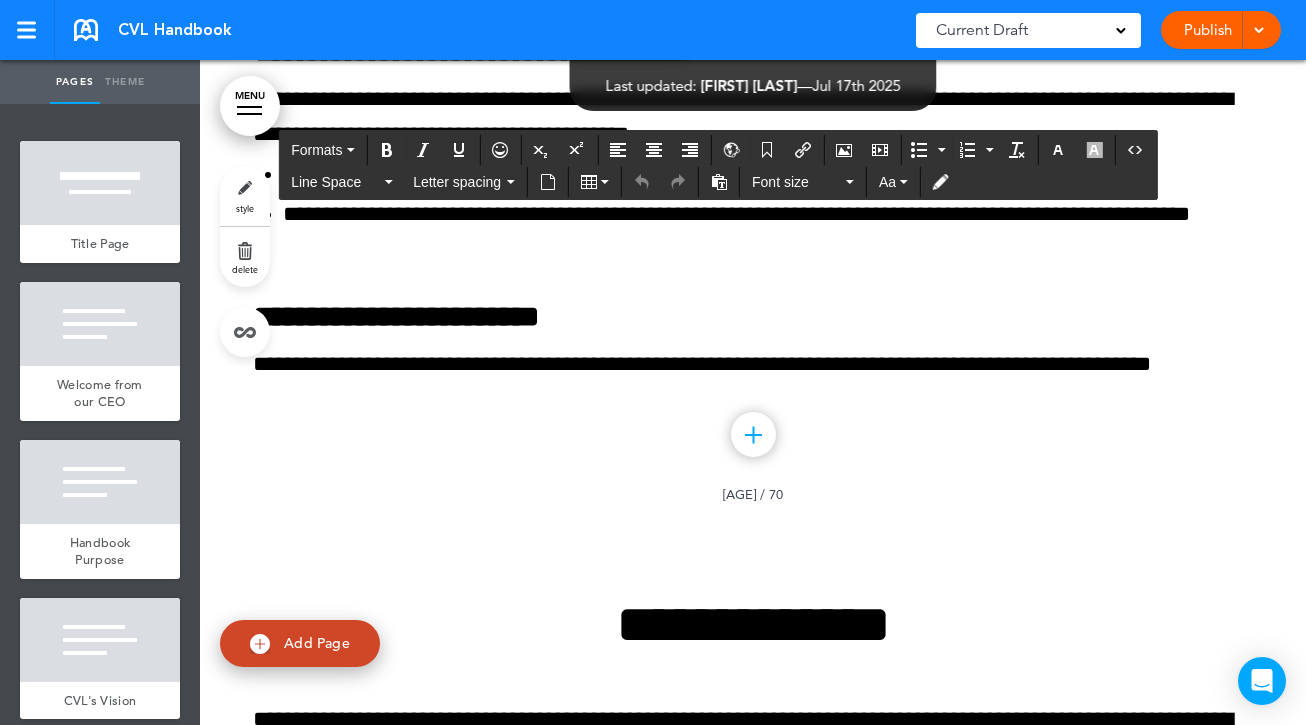 scroll, scrollTop: 18670, scrollLeft: 0, axis: vertical 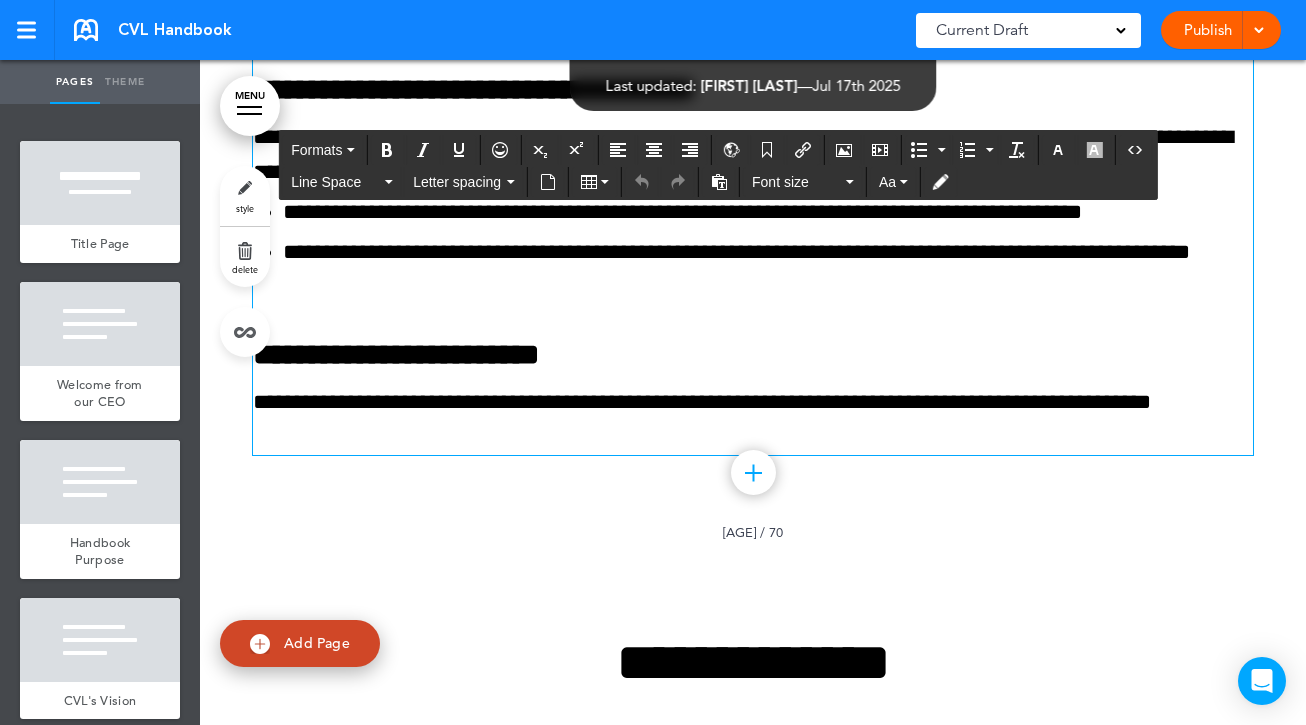 click on "**********" at bounding box center [753, 420] 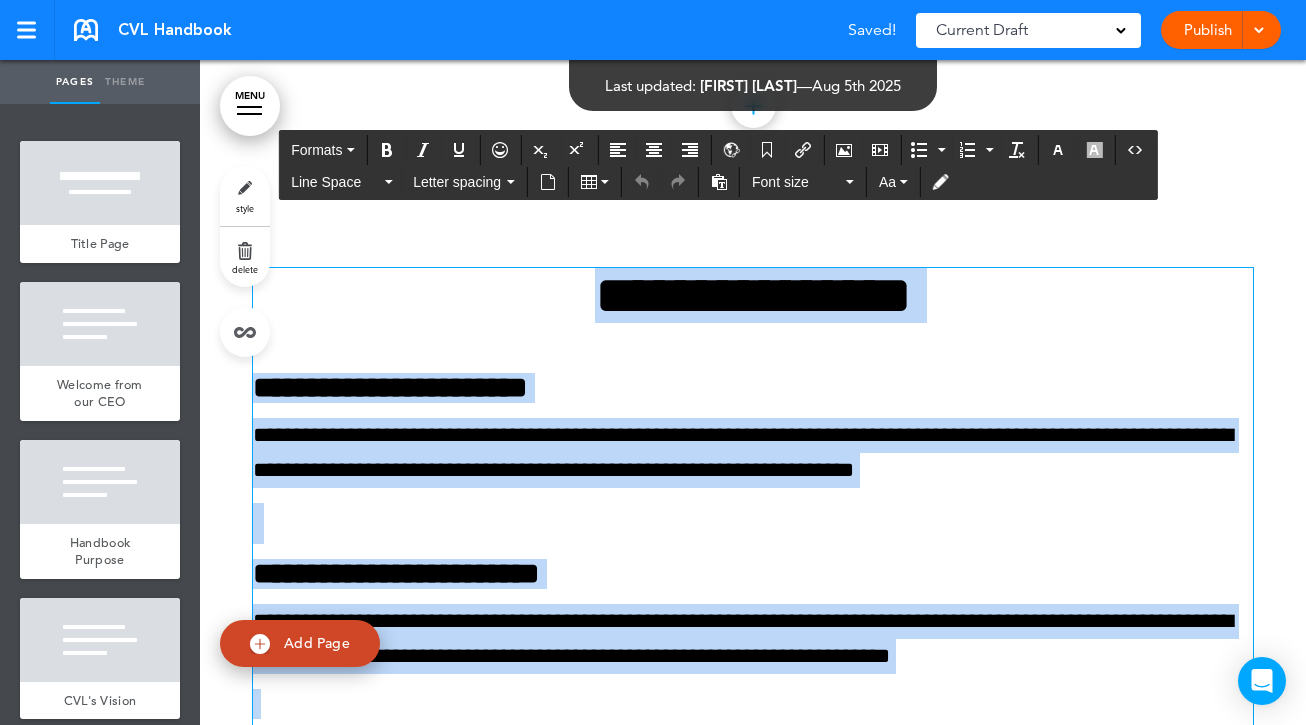 scroll, scrollTop: 17748, scrollLeft: 0, axis: vertical 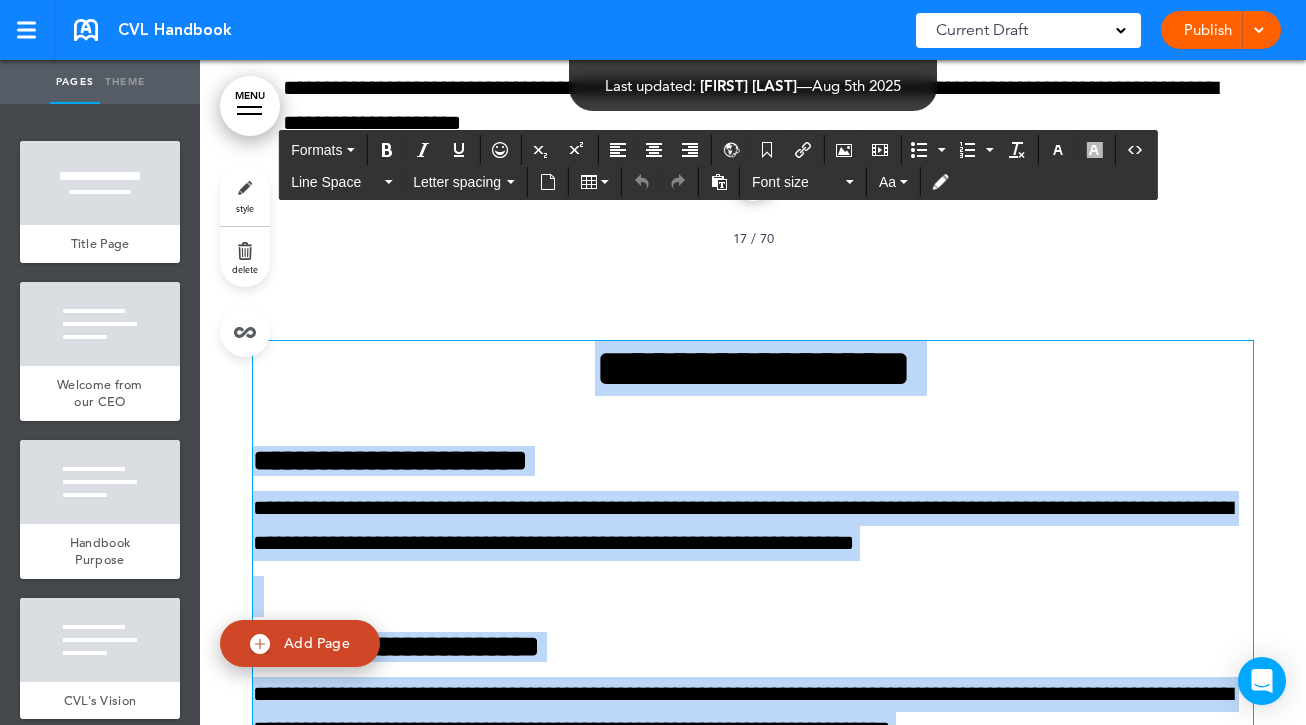 drag, startPoint x: 344, startPoint y: 438, endPoint x: 328, endPoint y: 380, distance: 60.166435 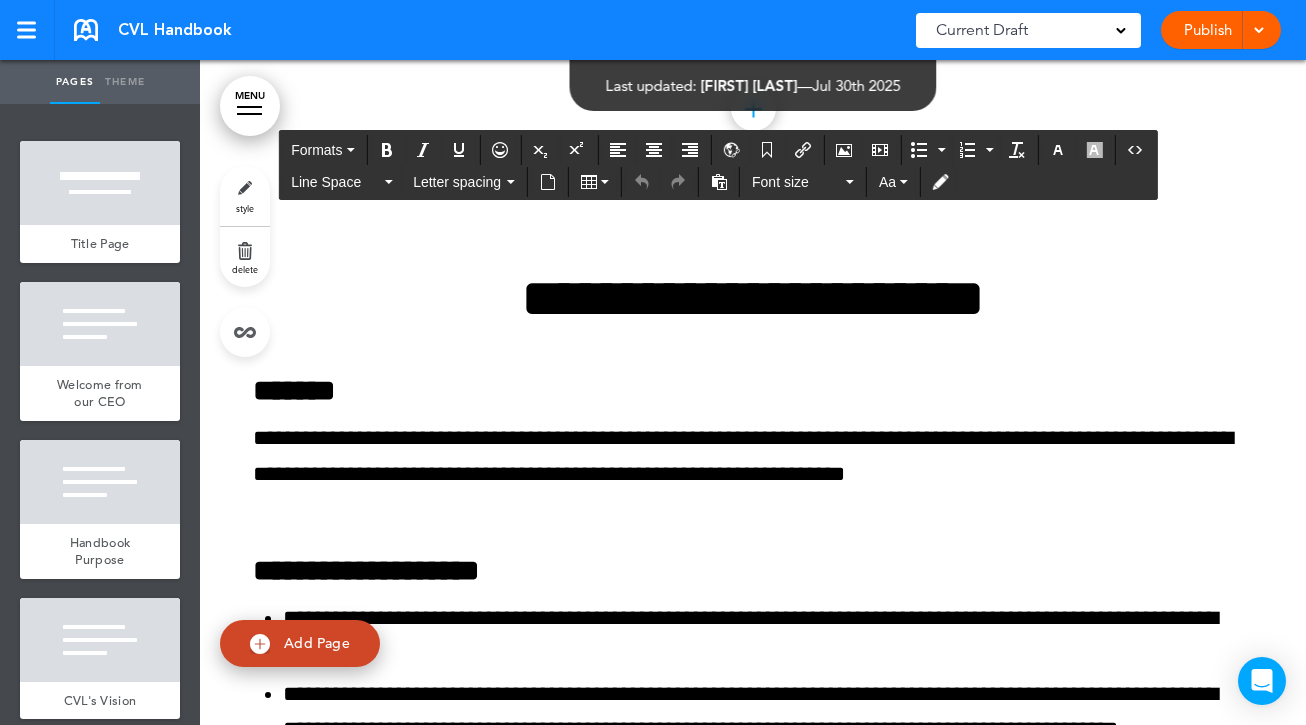 scroll, scrollTop: 19966, scrollLeft: 0, axis: vertical 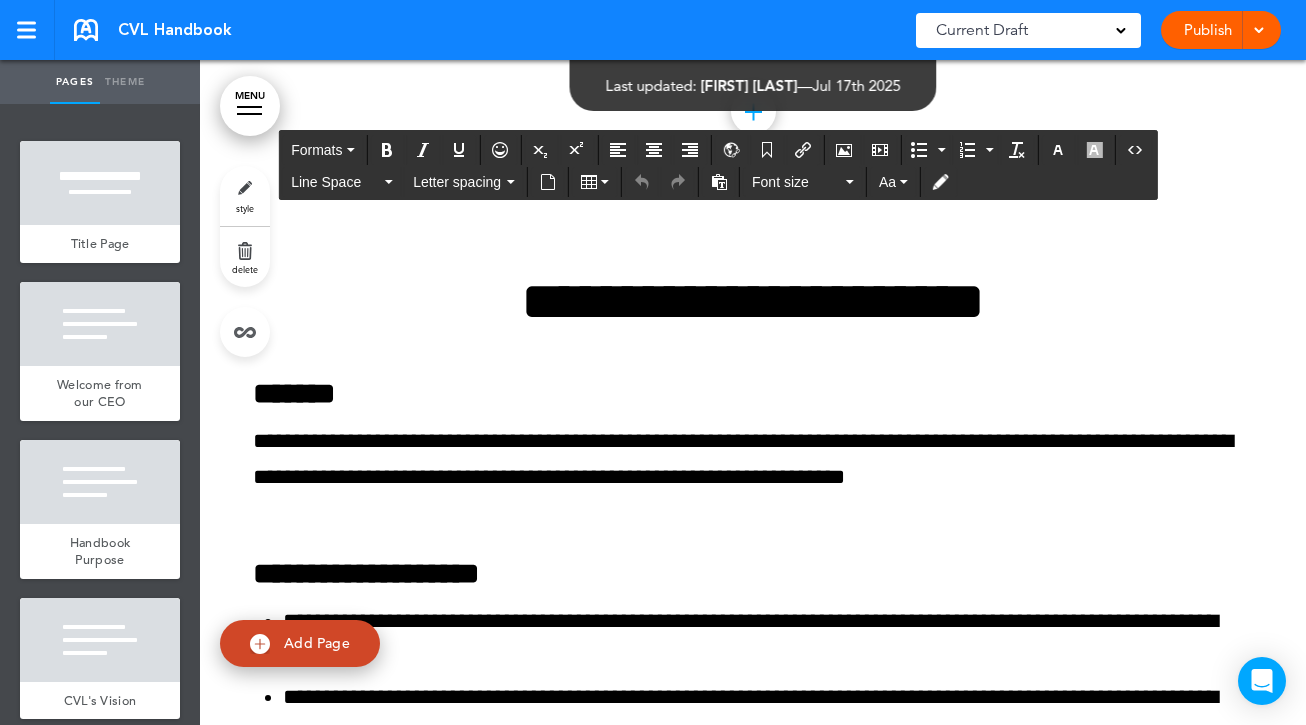 click on "**********" at bounding box center (753, 301) 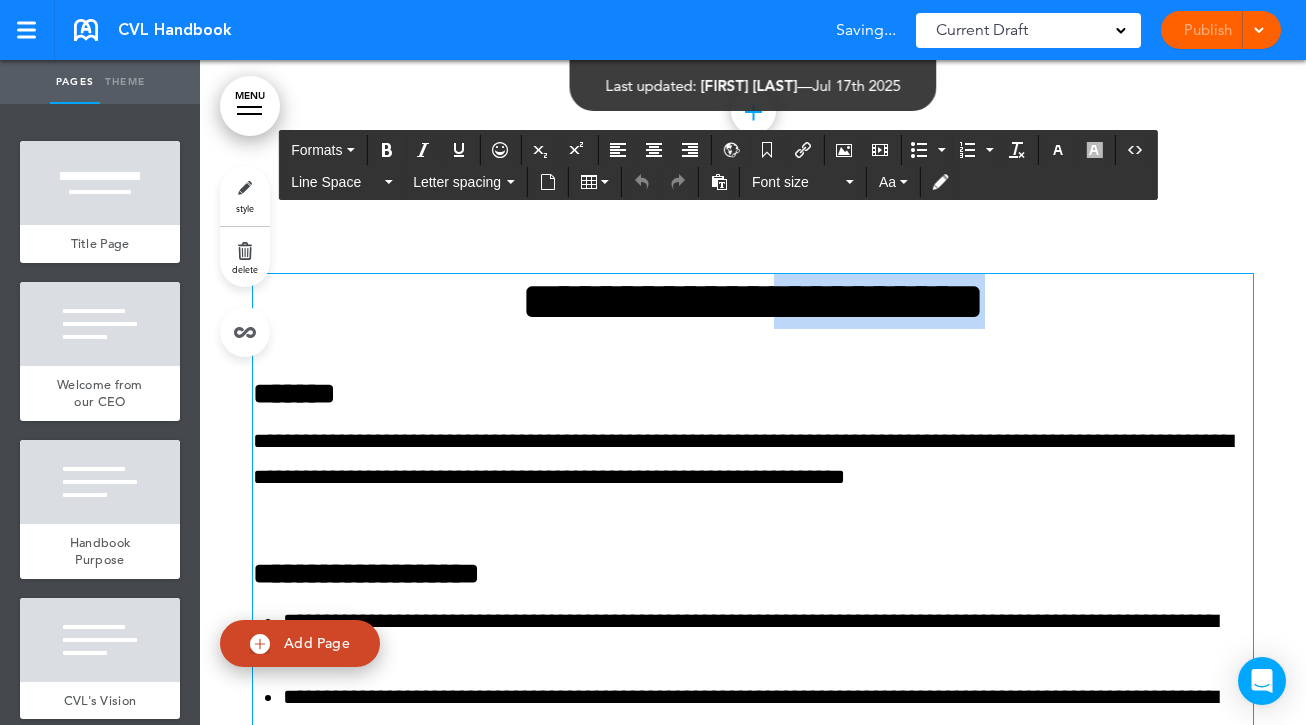 click on "**********" at bounding box center [753, 301] 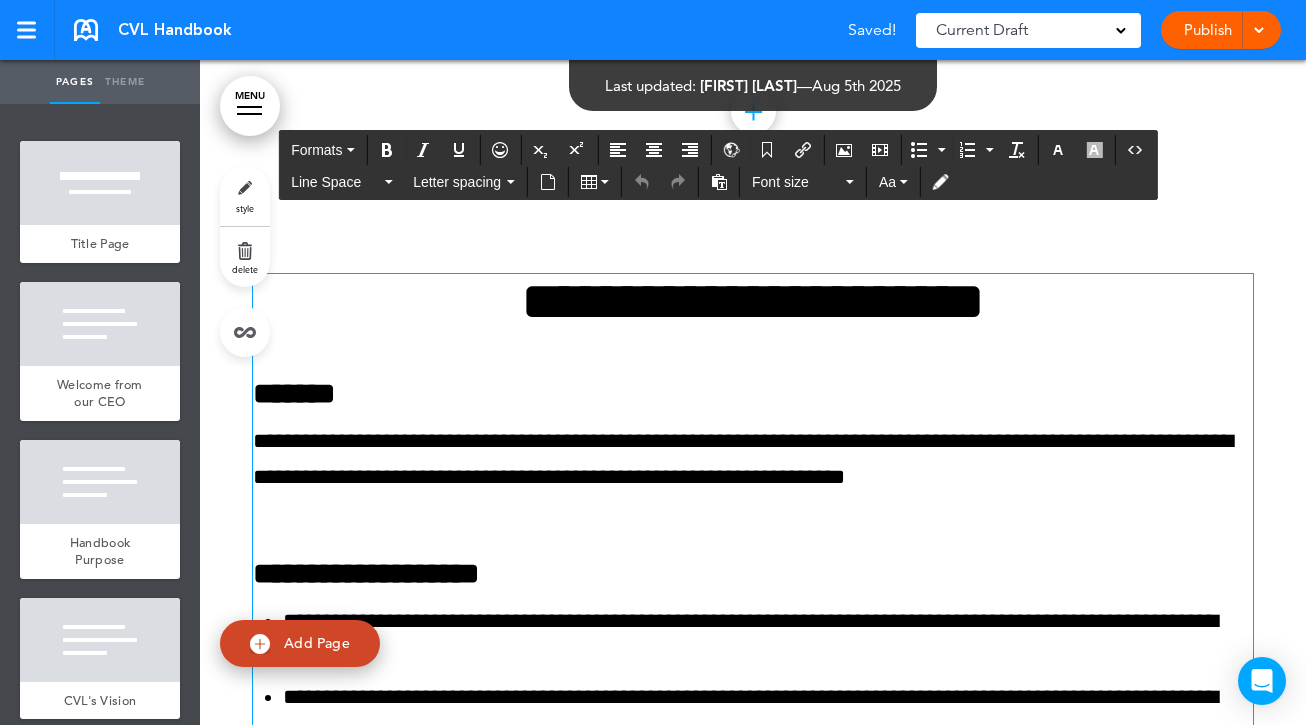 click on "**********" at bounding box center (753, 301) 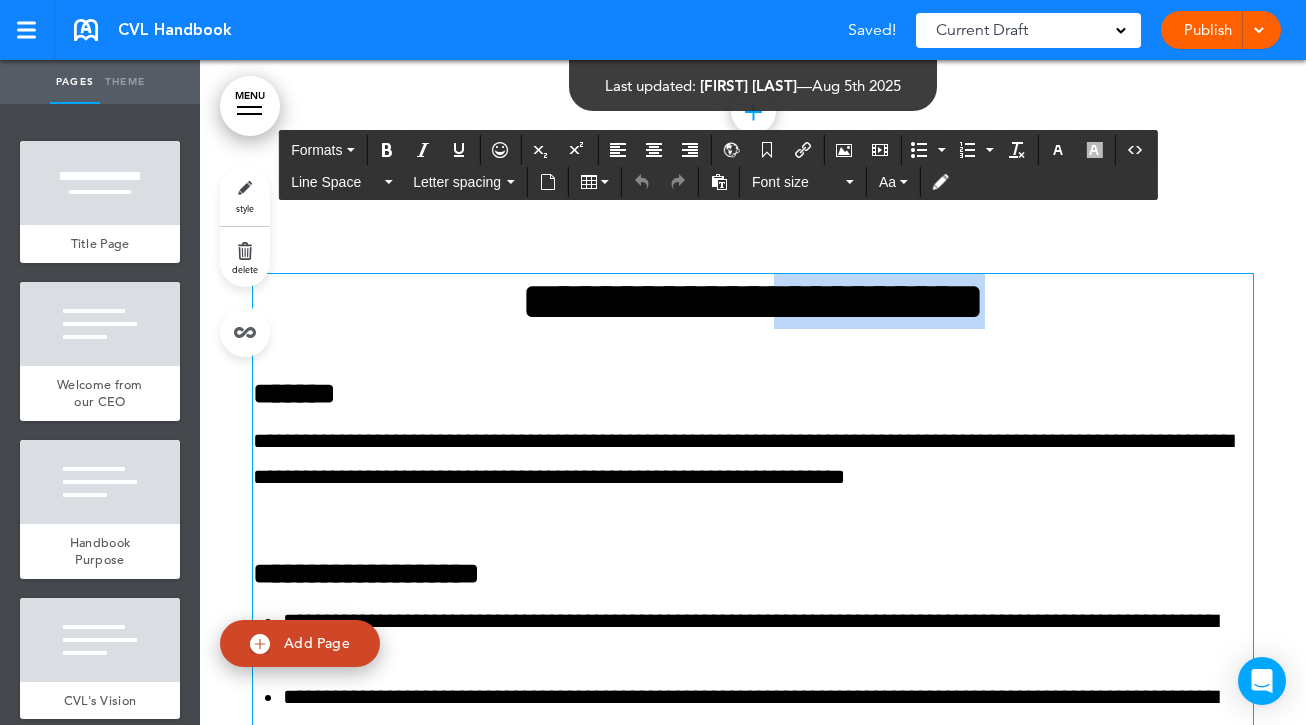 type 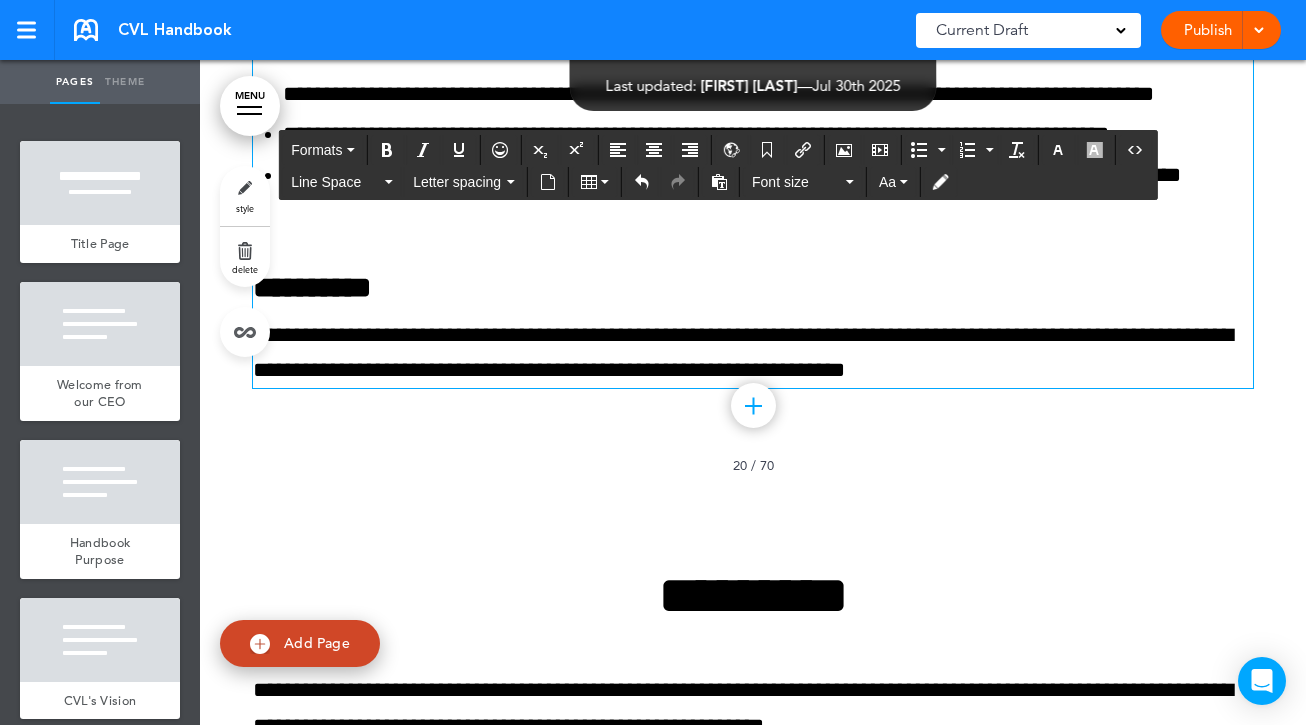 scroll, scrollTop: 21069, scrollLeft: 0, axis: vertical 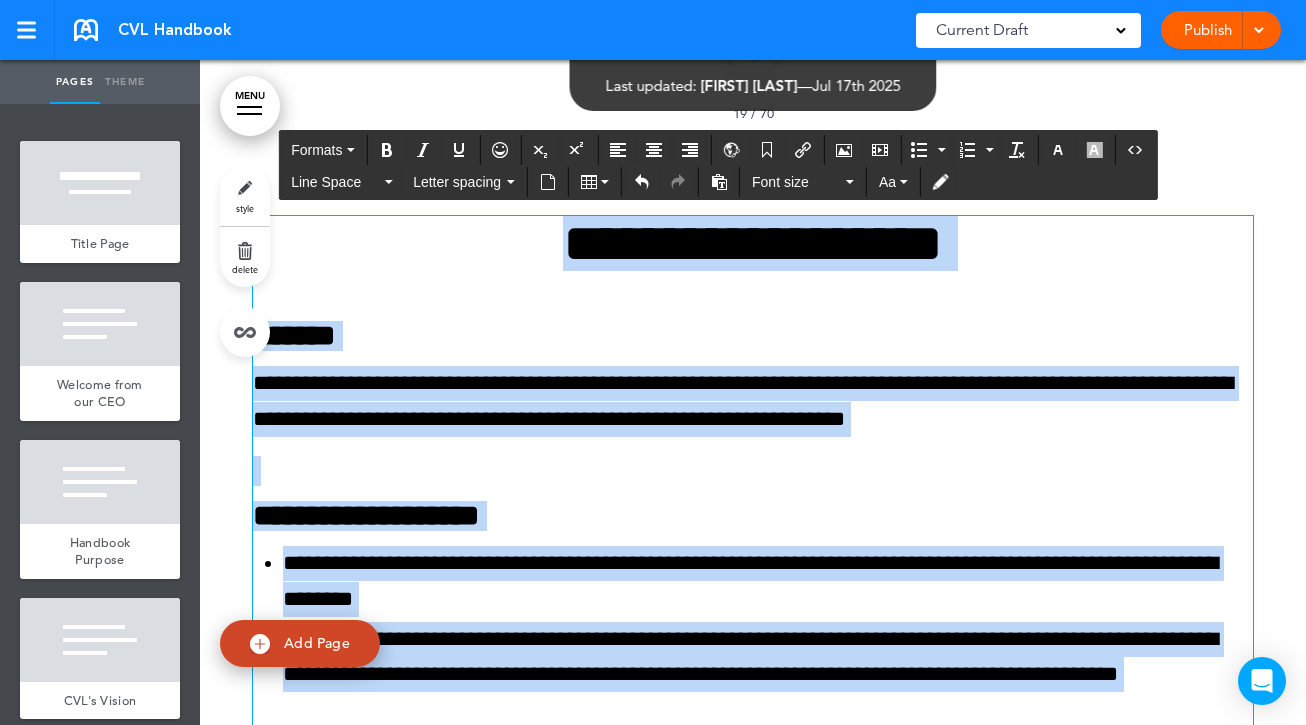 drag, startPoint x: 967, startPoint y: 373, endPoint x: 521, endPoint y: 253, distance: 461.86145 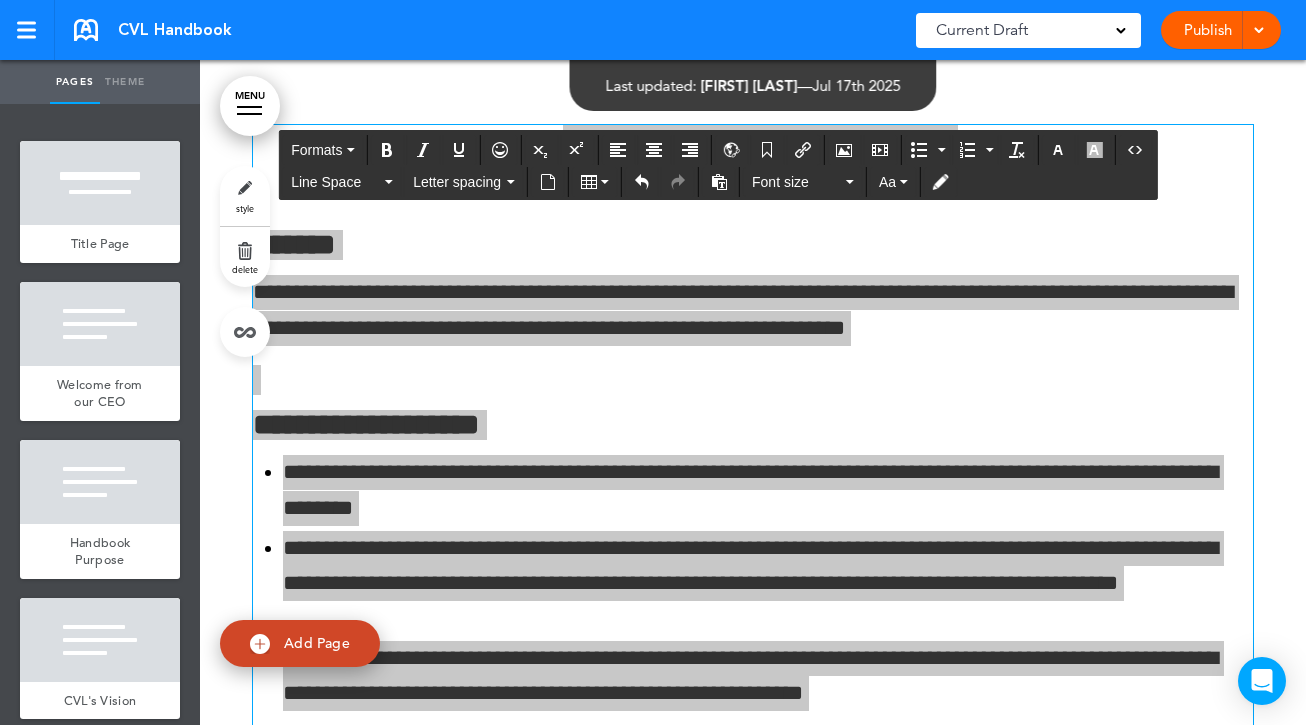 scroll, scrollTop: 20117, scrollLeft: 0, axis: vertical 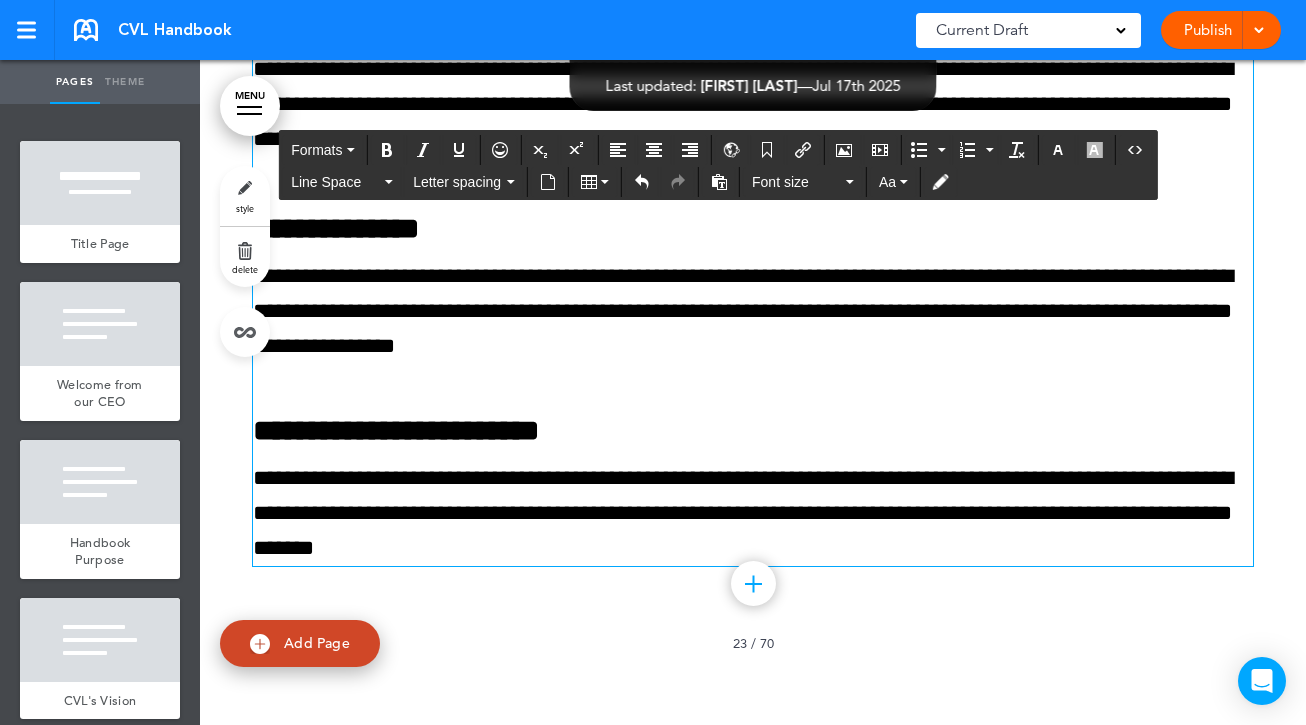 click on "**********" at bounding box center [753, 513] 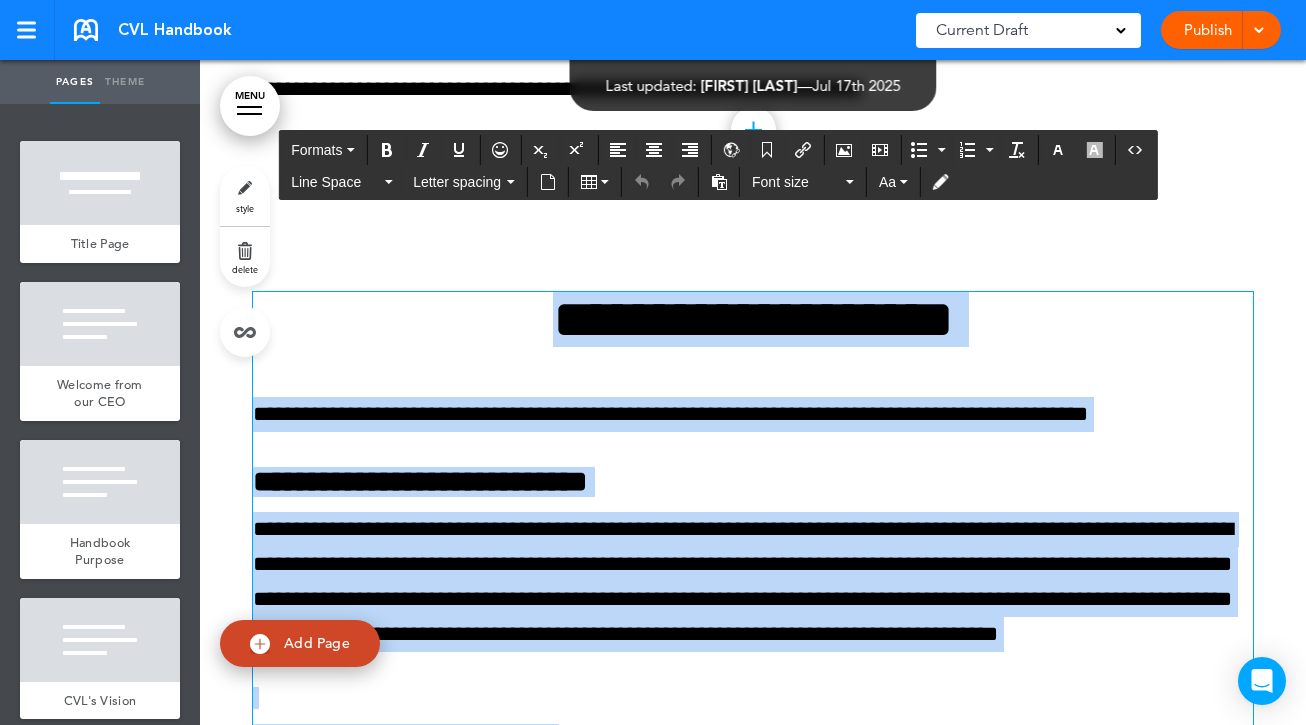scroll, scrollTop: 23447, scrollLeft: 0, axis: vertical 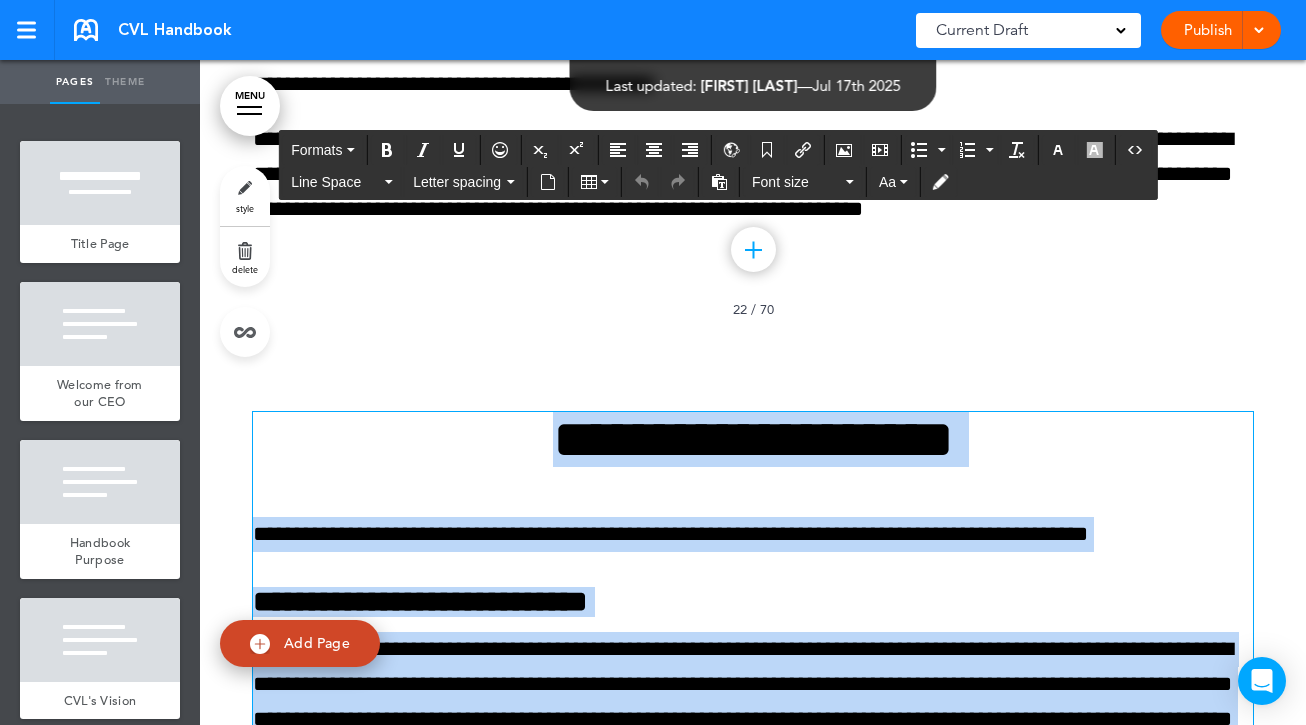 drag, startPoint x: 561, startPoint y: 547, endPoint x: 409, endPoint y: 447, distance: 181.94505 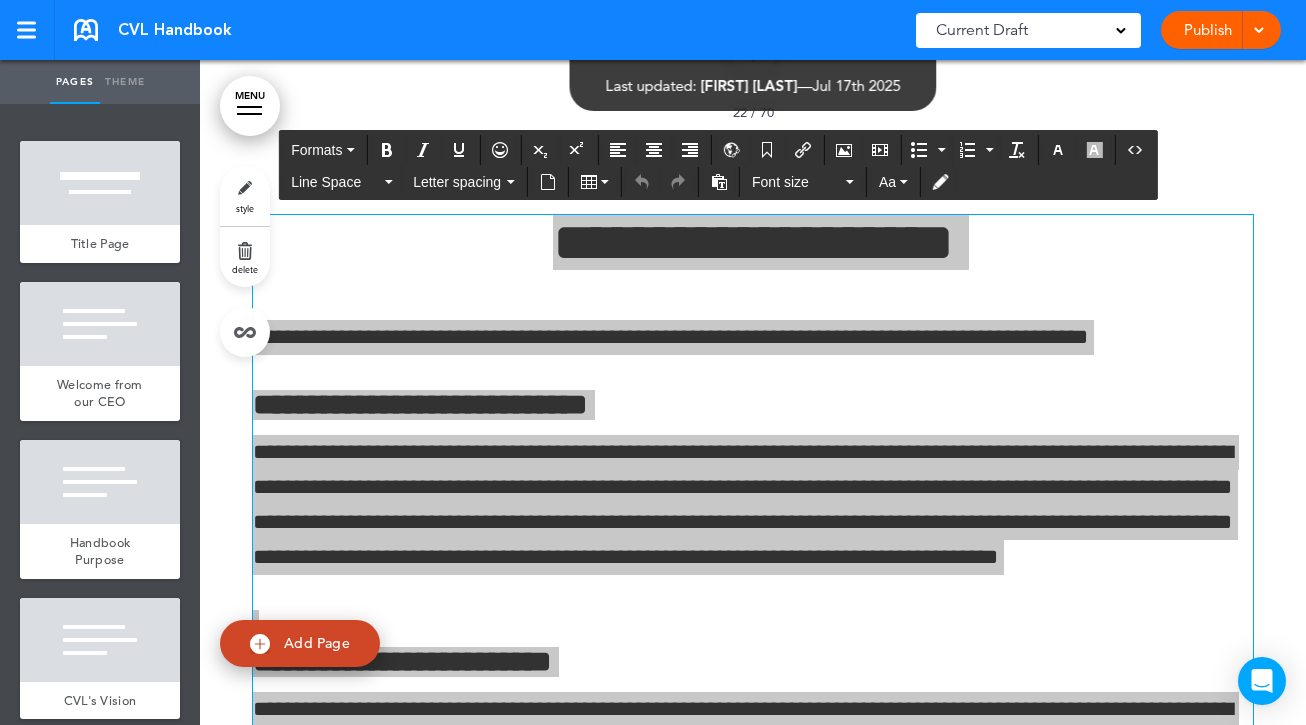 scroll, scrollTop: 23649, scrollLeft: 0, axis: vertical 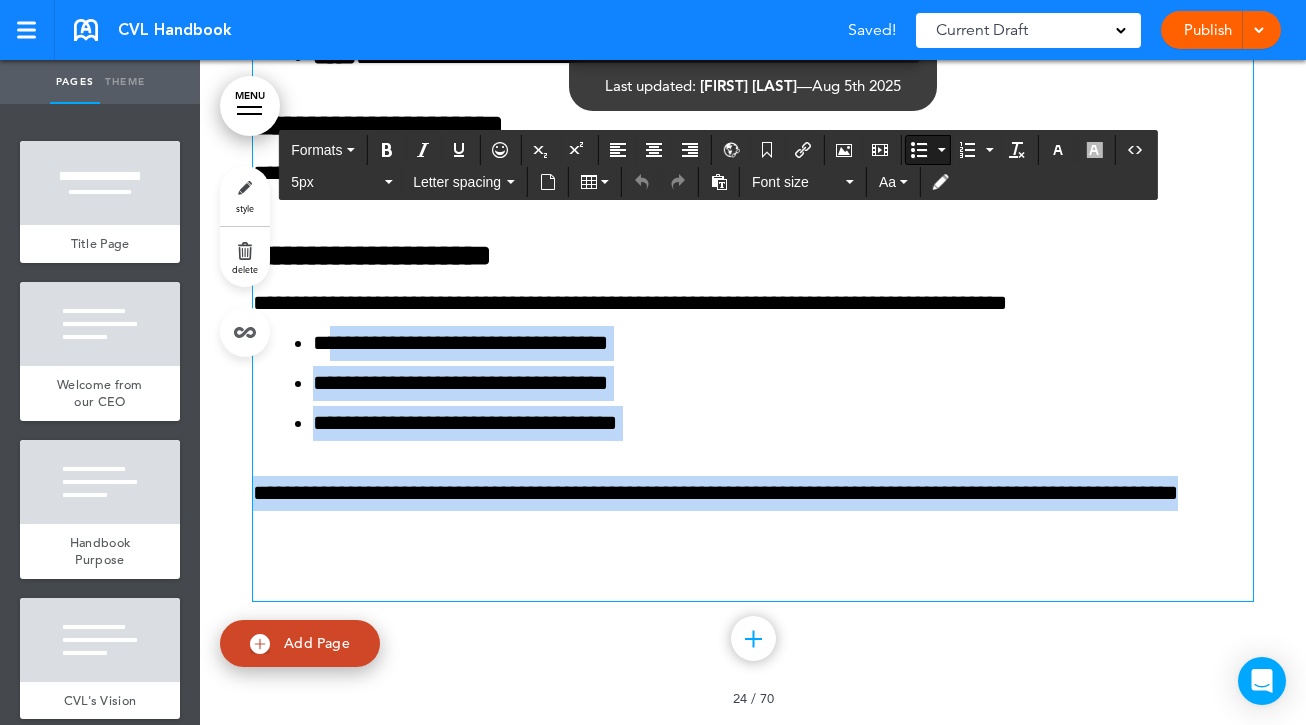 drag, startPoint x: 399, startPoint y: 526, endPoint x: 327, endPoint y: 329, distance: 209.74509 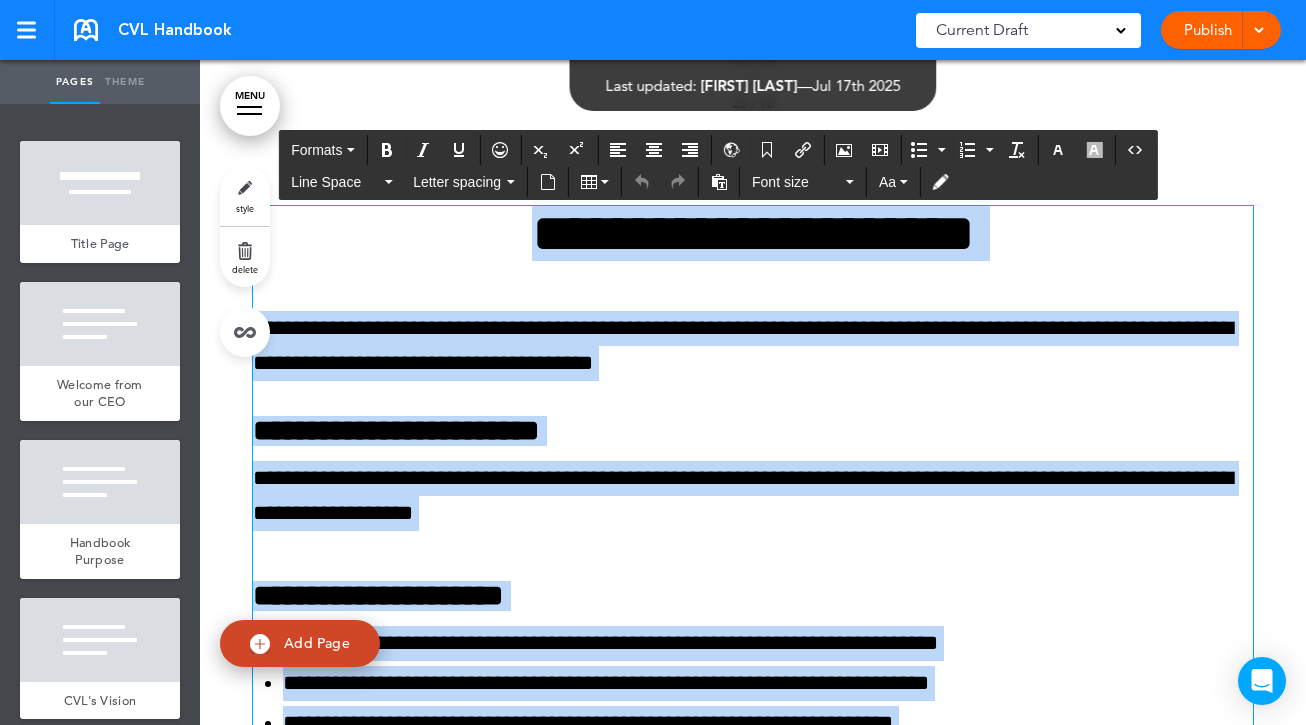 scroll, scrollTop: 25033, scrollLeft: 0, axis: vertical 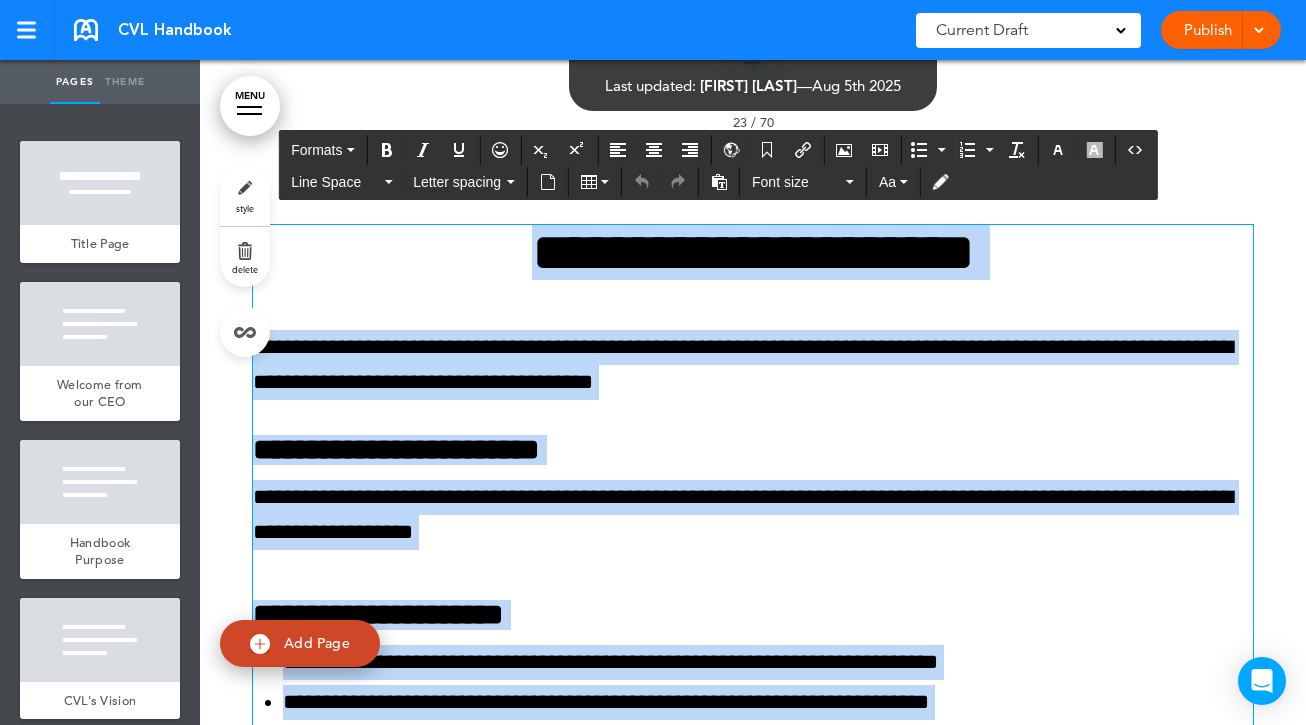 copy on "**********" 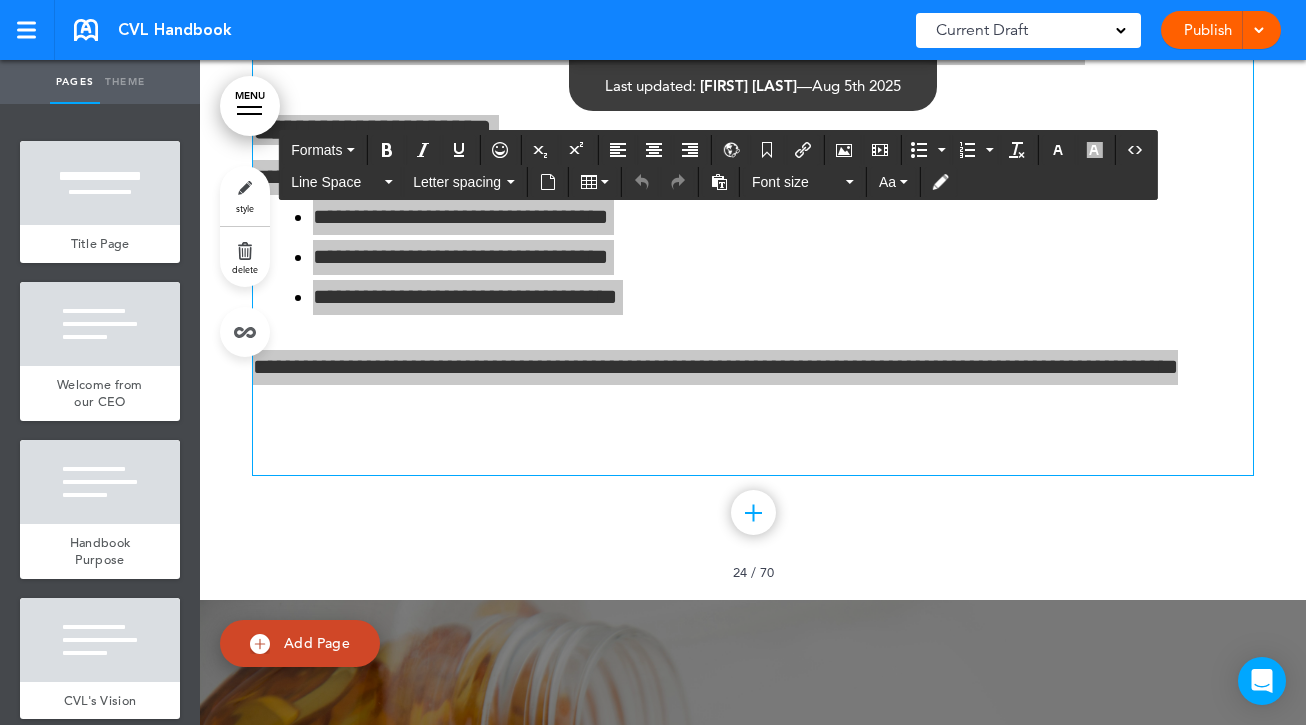 scroll, scrollTop: 26057, scrollLeft: 0, axis: vertical 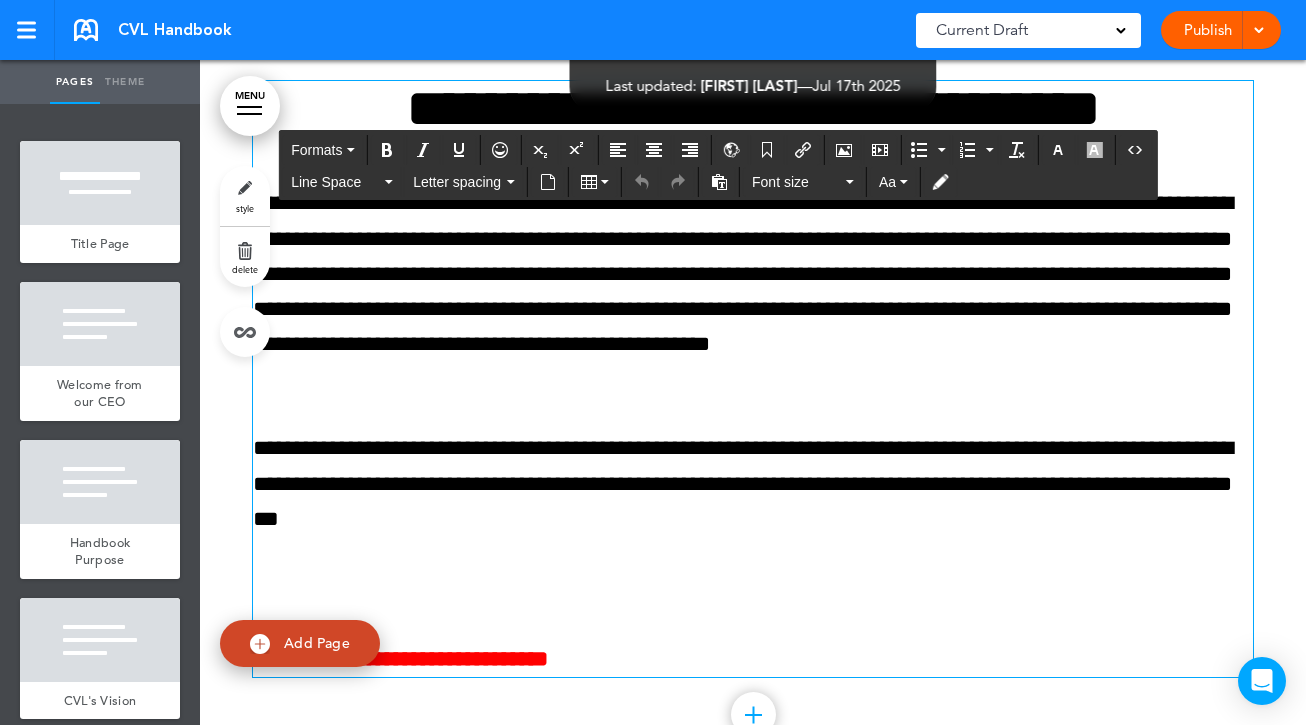 click on "**********" at bounding box center [753, 483] 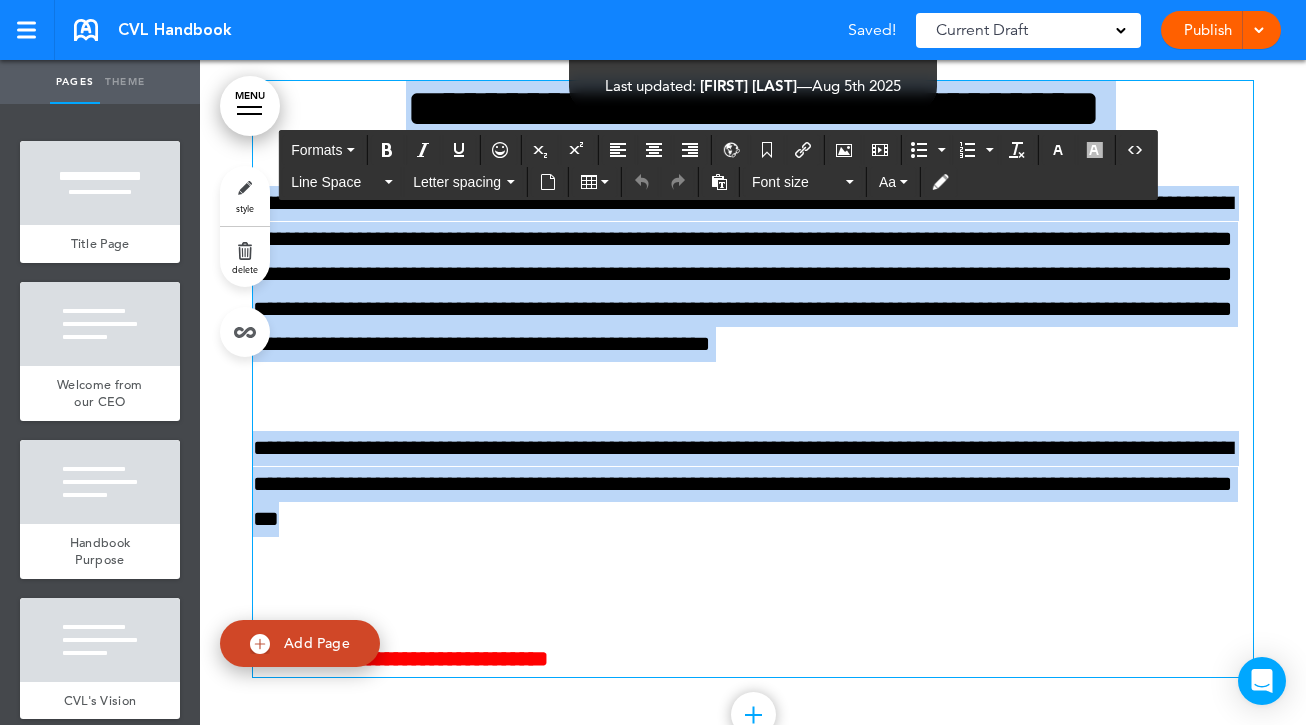 copy on "**********" 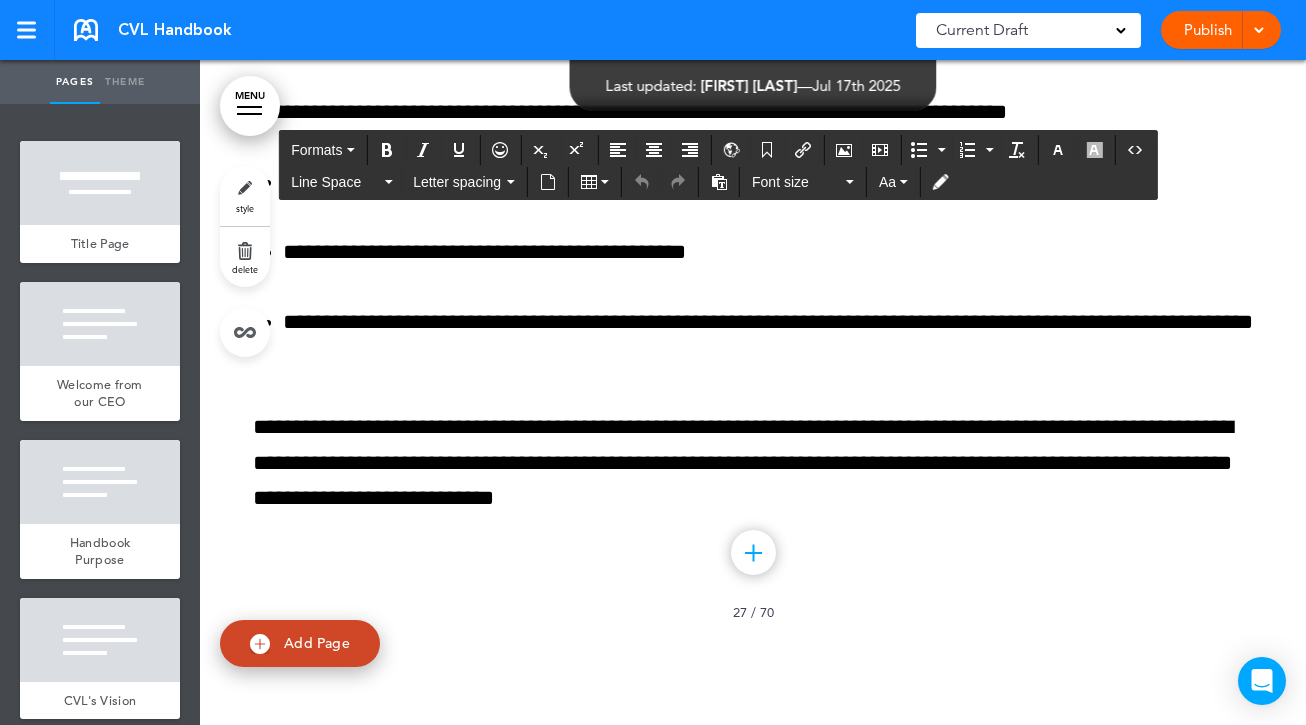scroll, scrollTop: 28435, scrollLeft: 0, axis: vertical 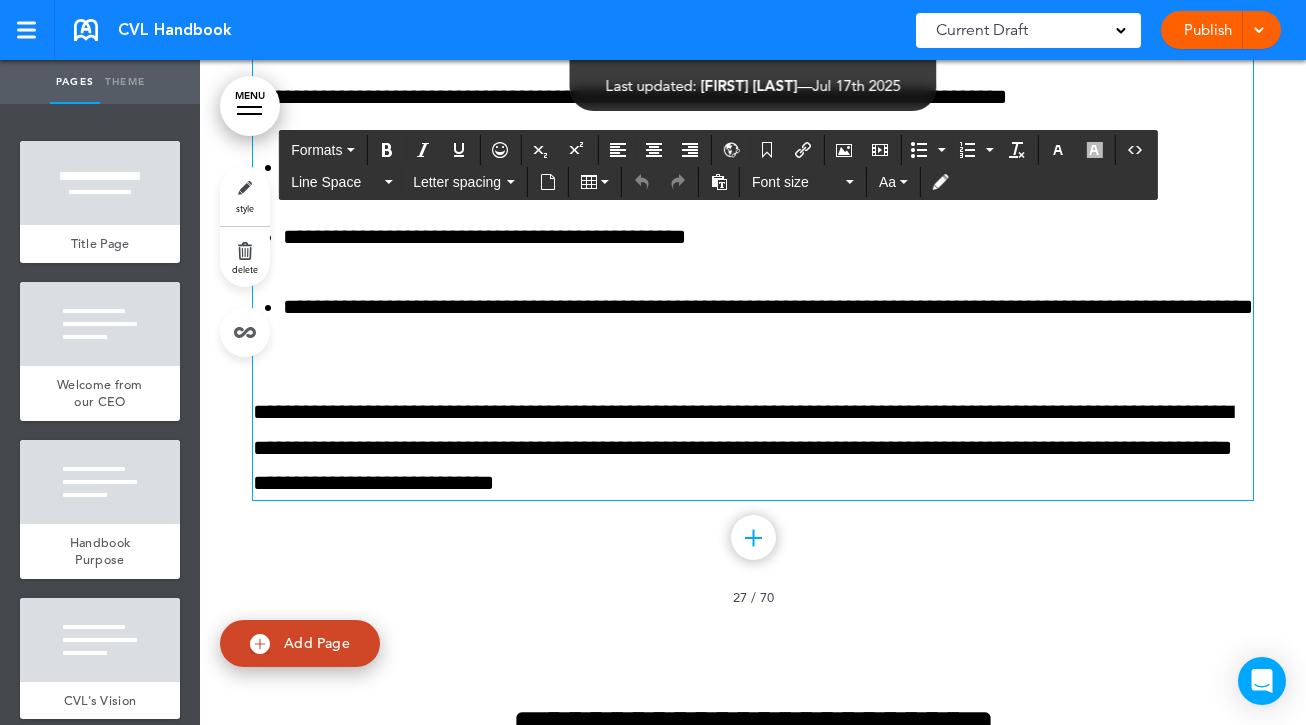 click on "**********" at bounding box center (753, 447) 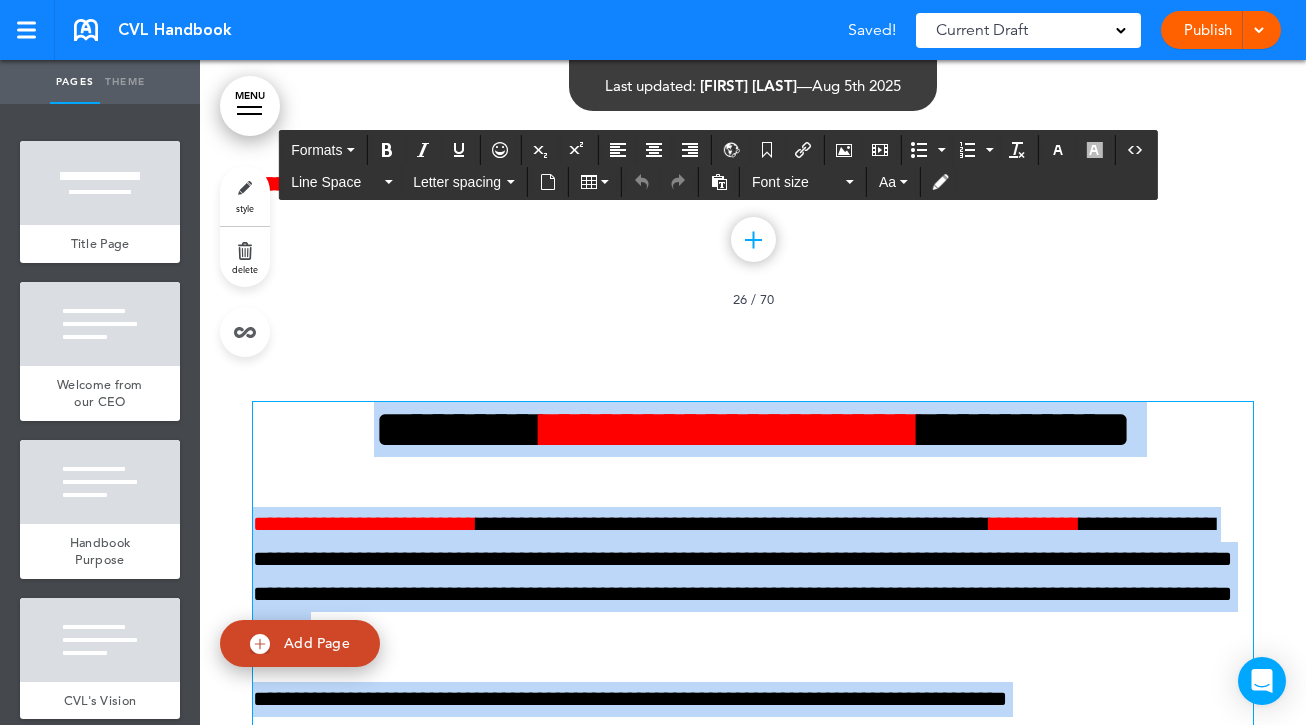 scroll, scrollTop: 27799, scrollLeft: 0, axis: vertical 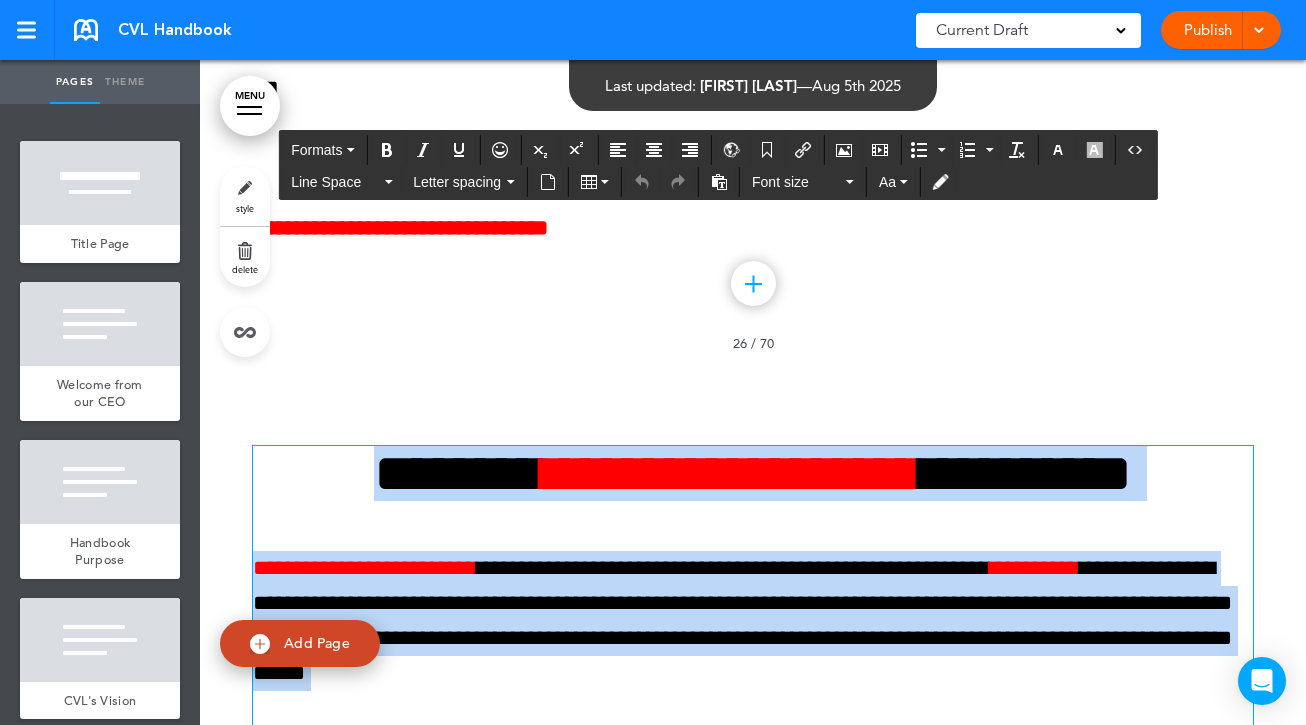 drag, startPoint x: 815, startPoint y: 481, endPoint x: 314, endPoint y: 472, distance: 501.08084 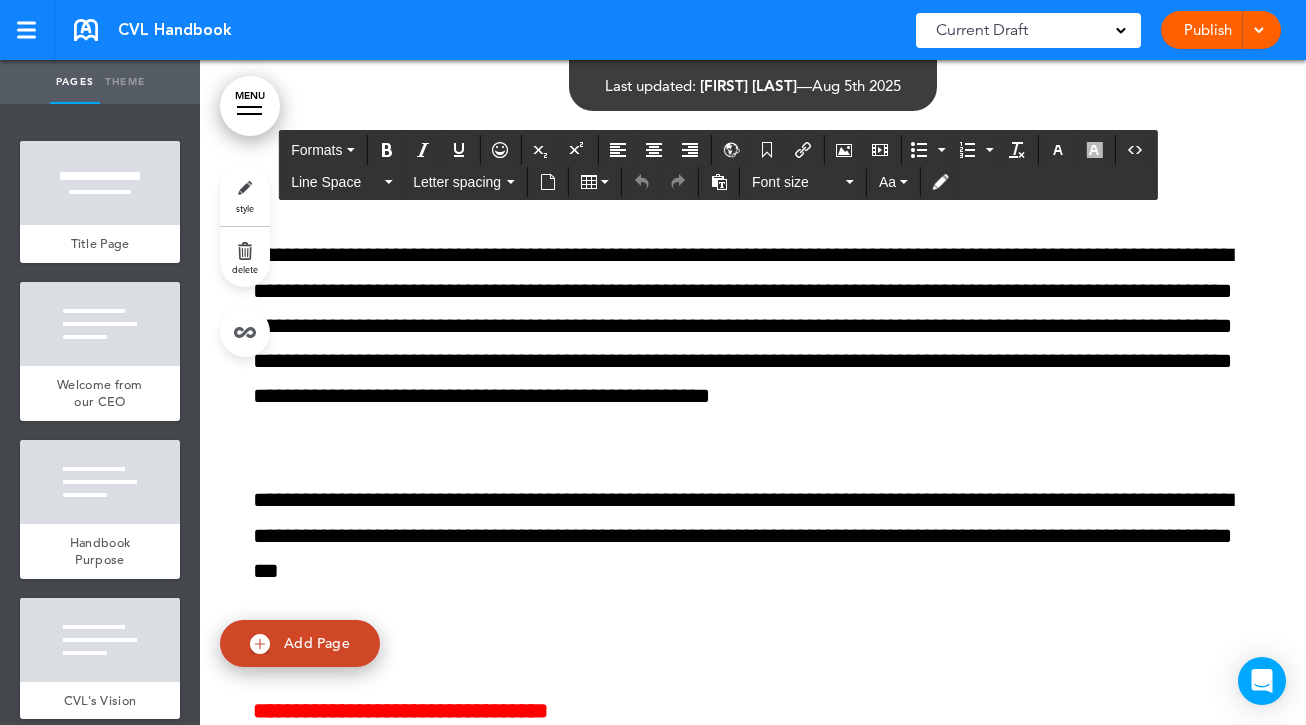scroll, scrollTop: 27318, scrollLeft: 0, axis: vertical 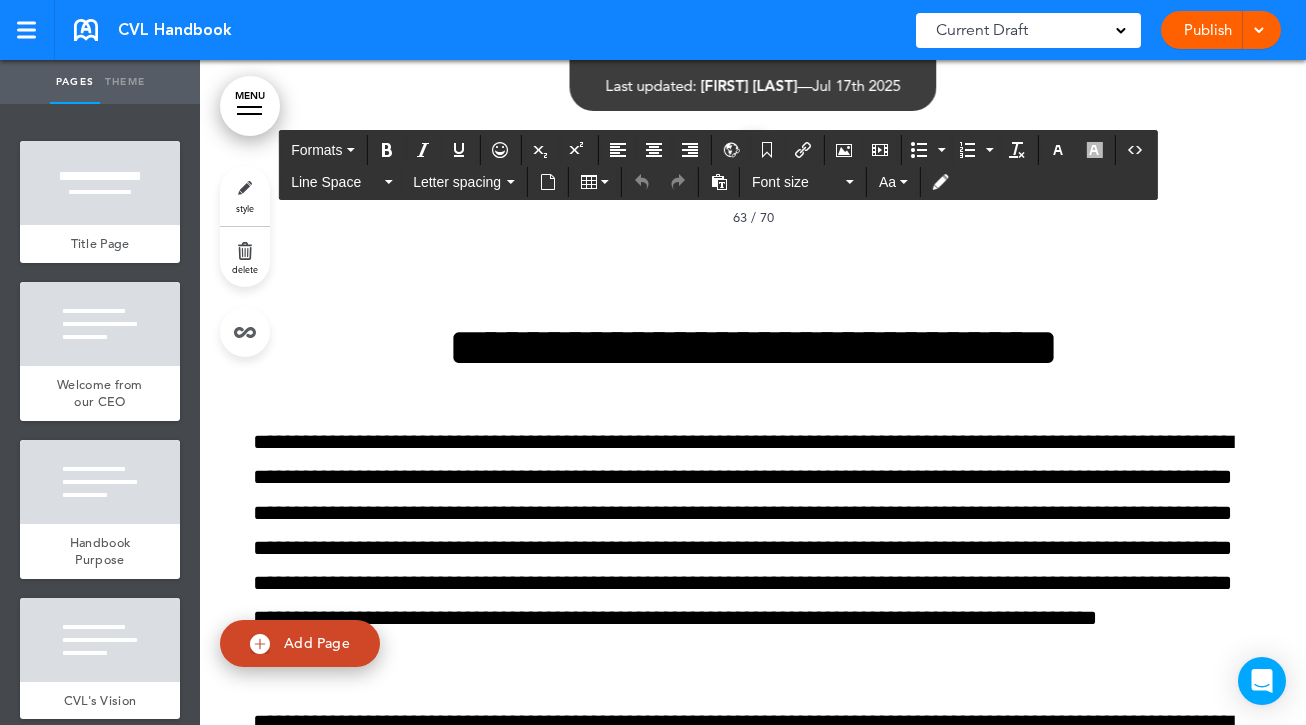 drag, startPoint x: 637, startPoint y: 554, endPoint x: 387, endPoint y: 299, distance: 357.1064 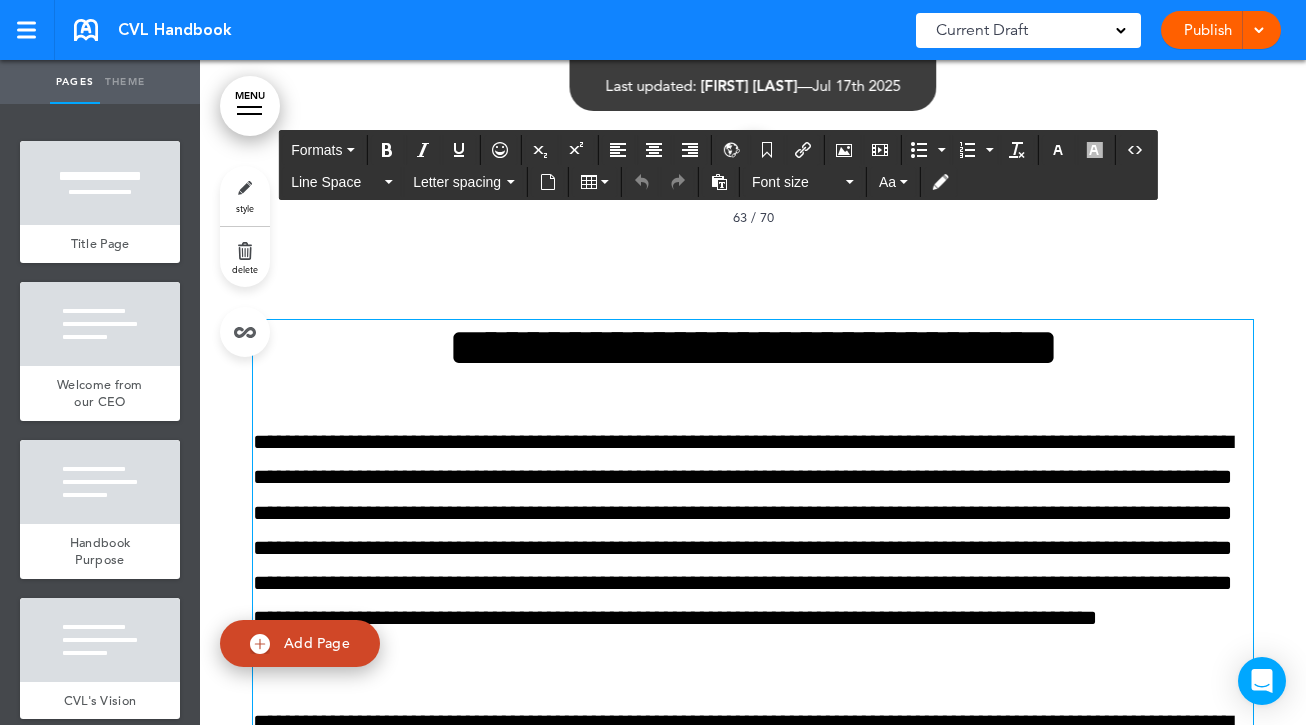 click on "**********" at bounding box center [753, 347] 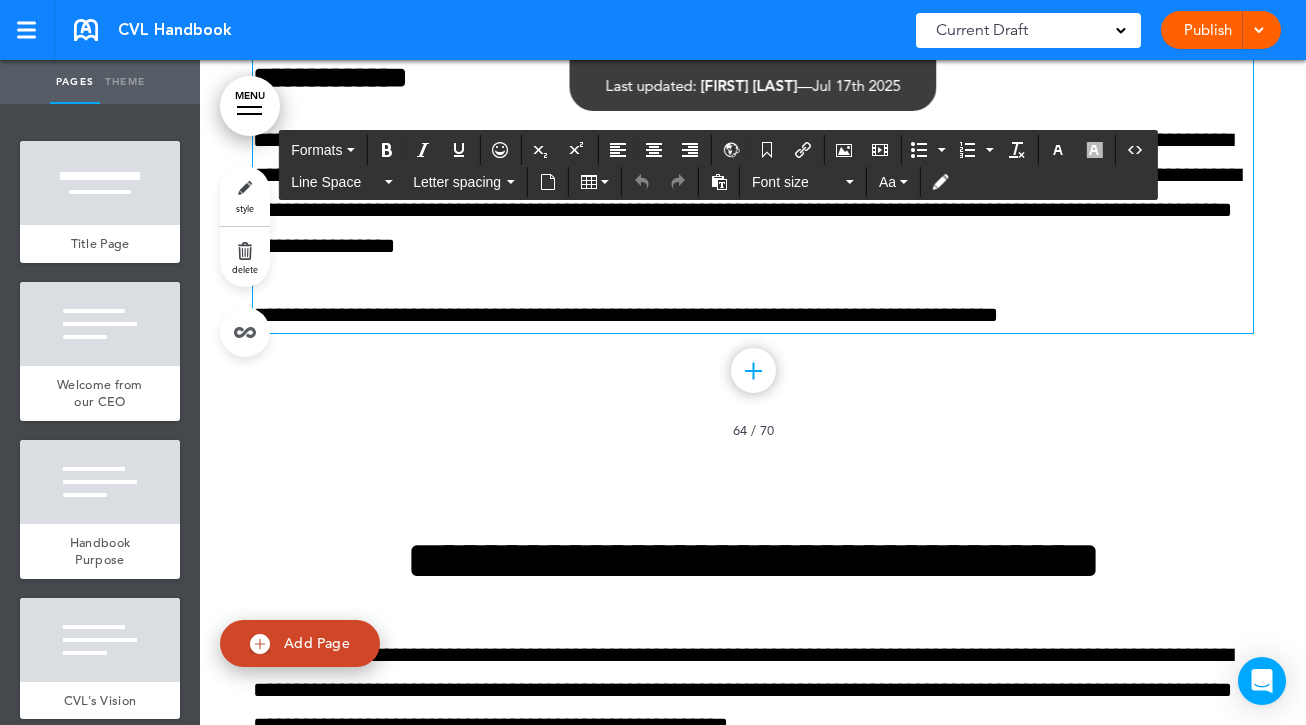scroll, scrollTop: 72237, scrollLeft: 0, axis: vertical 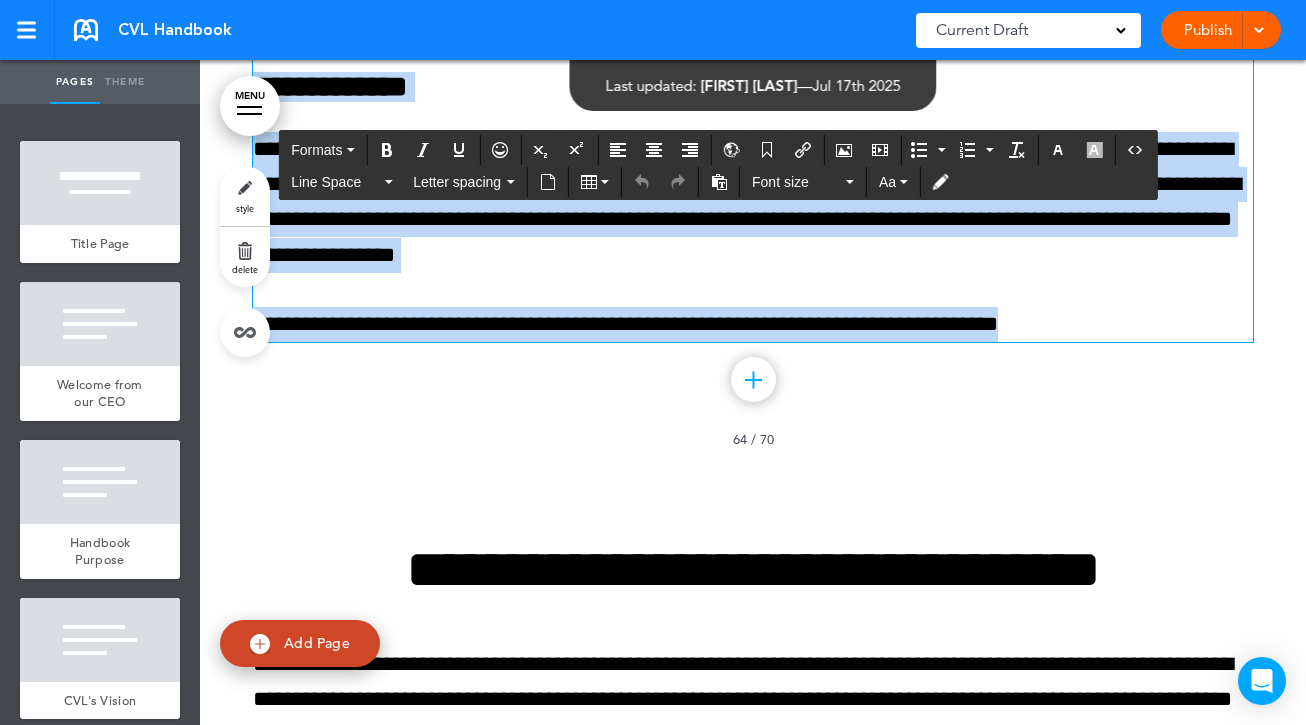 drag, startPoint x: 405, startPoint y: 341, endPoint x: 1071, endPoint y: 319, distance: 666.3633 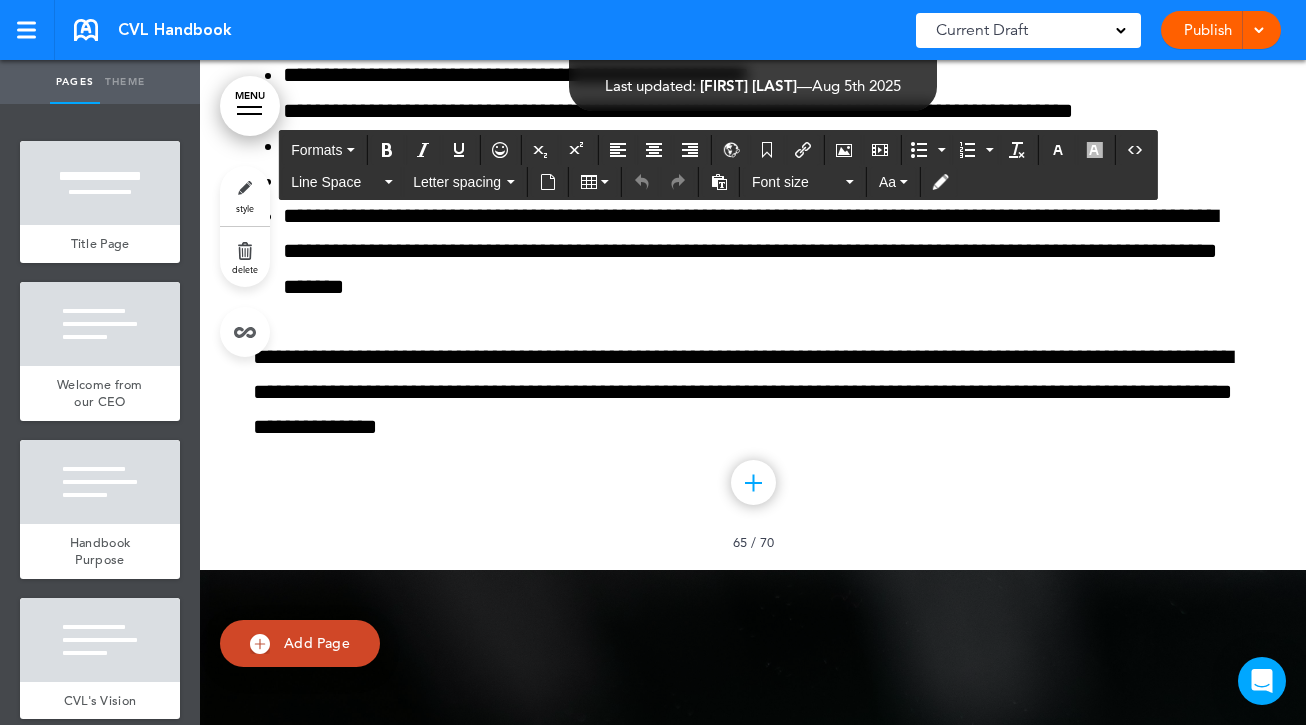 scroll, scrollTop: 73538, scrollLeft: 0, axis: vertical 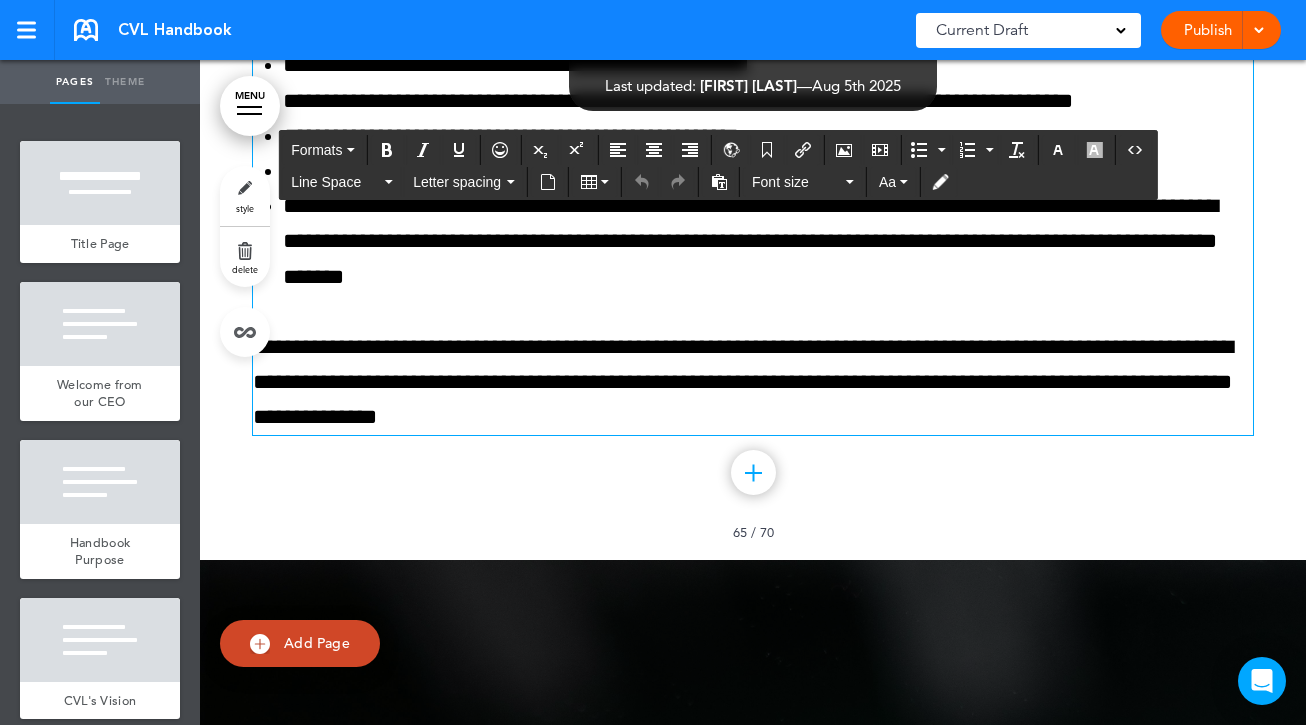 click on "**********" at bounding box center [753, 382] 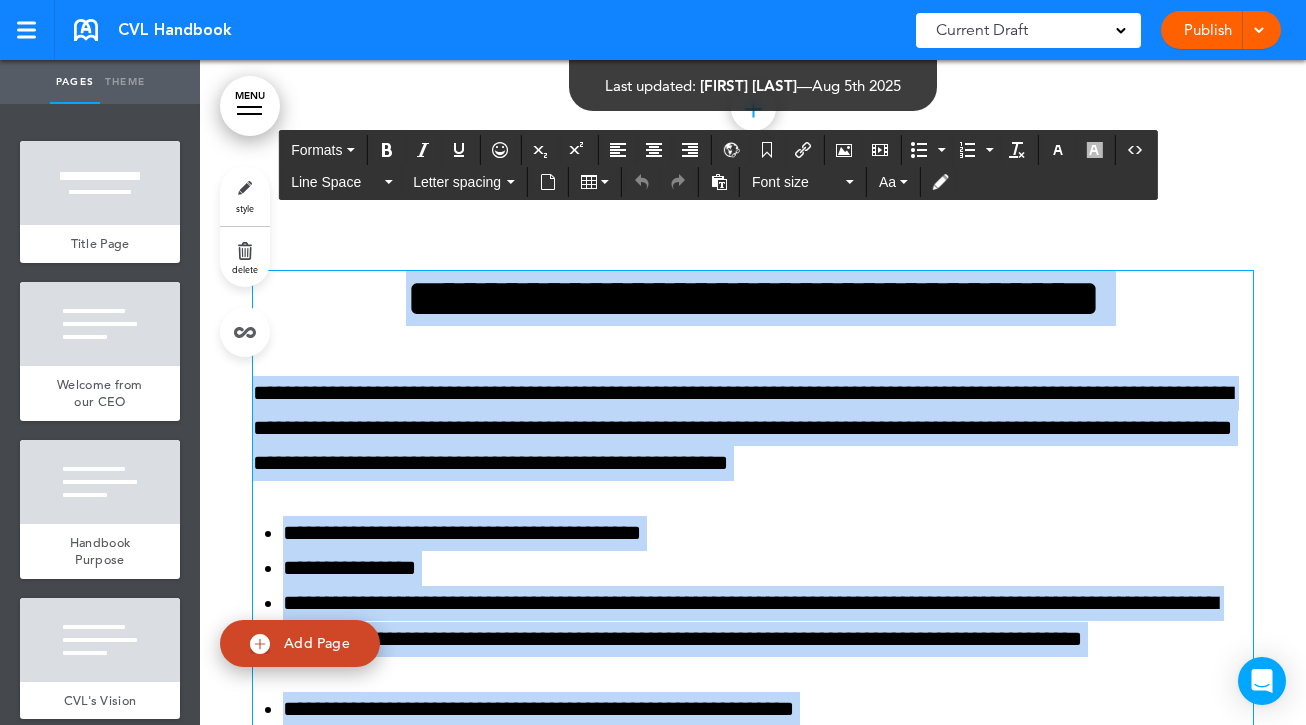 scroll, scrollTop: 72481, scrollLeft: 0, axis: vertical 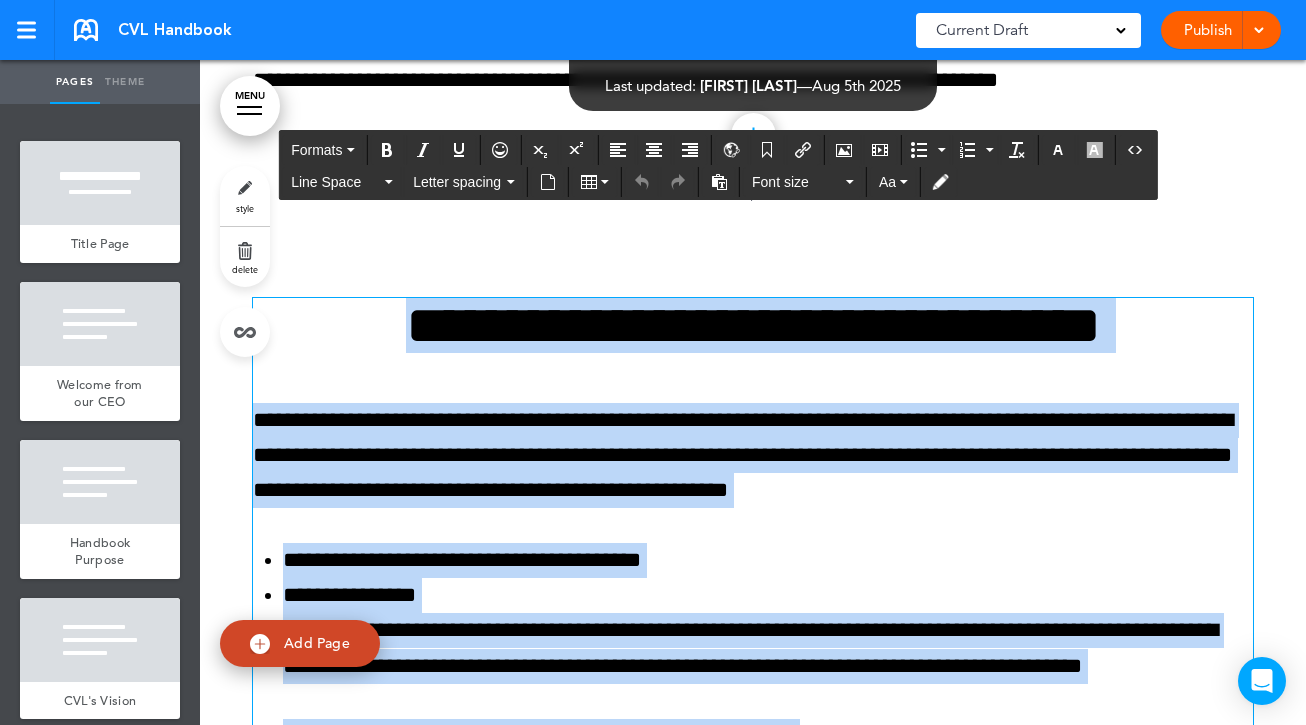 copy on "**********" 